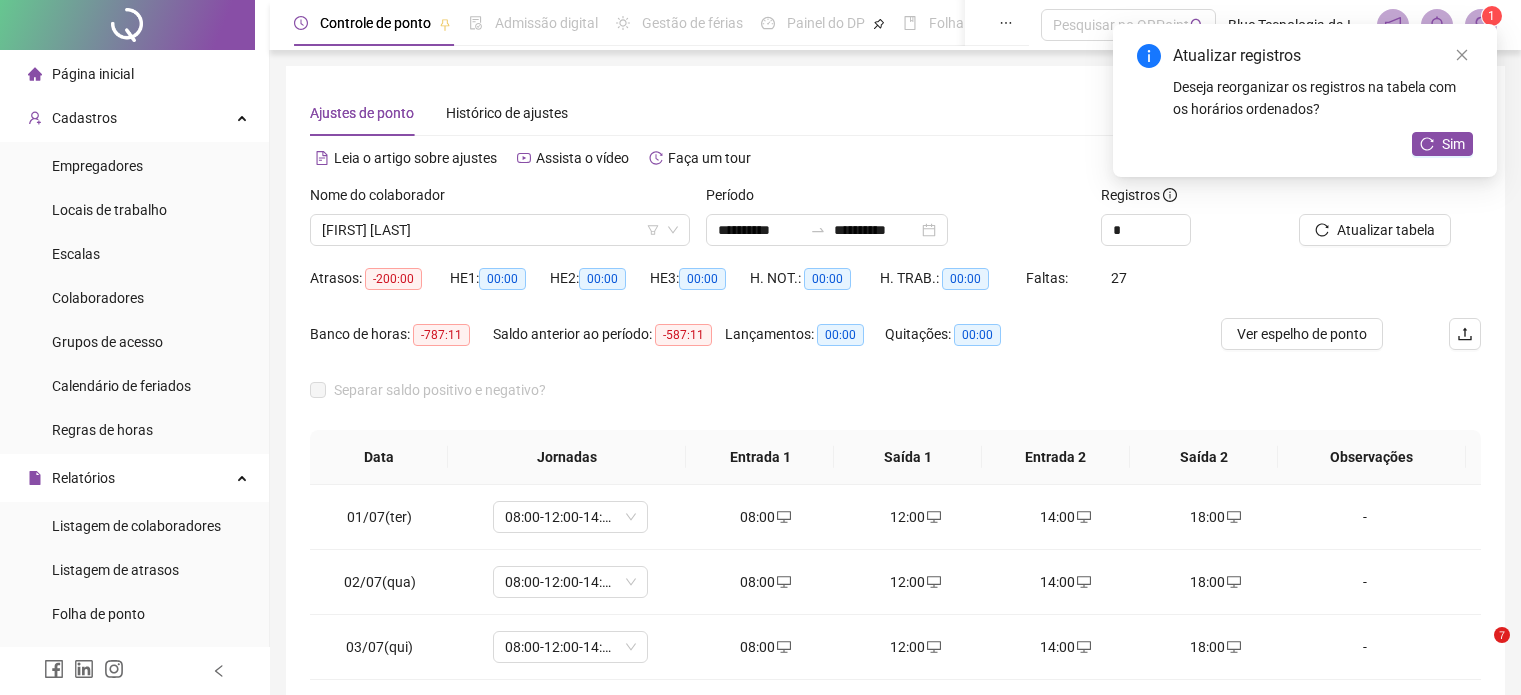 scroll, scrollTop: 26, scrollLeft: 0, axis: vertical 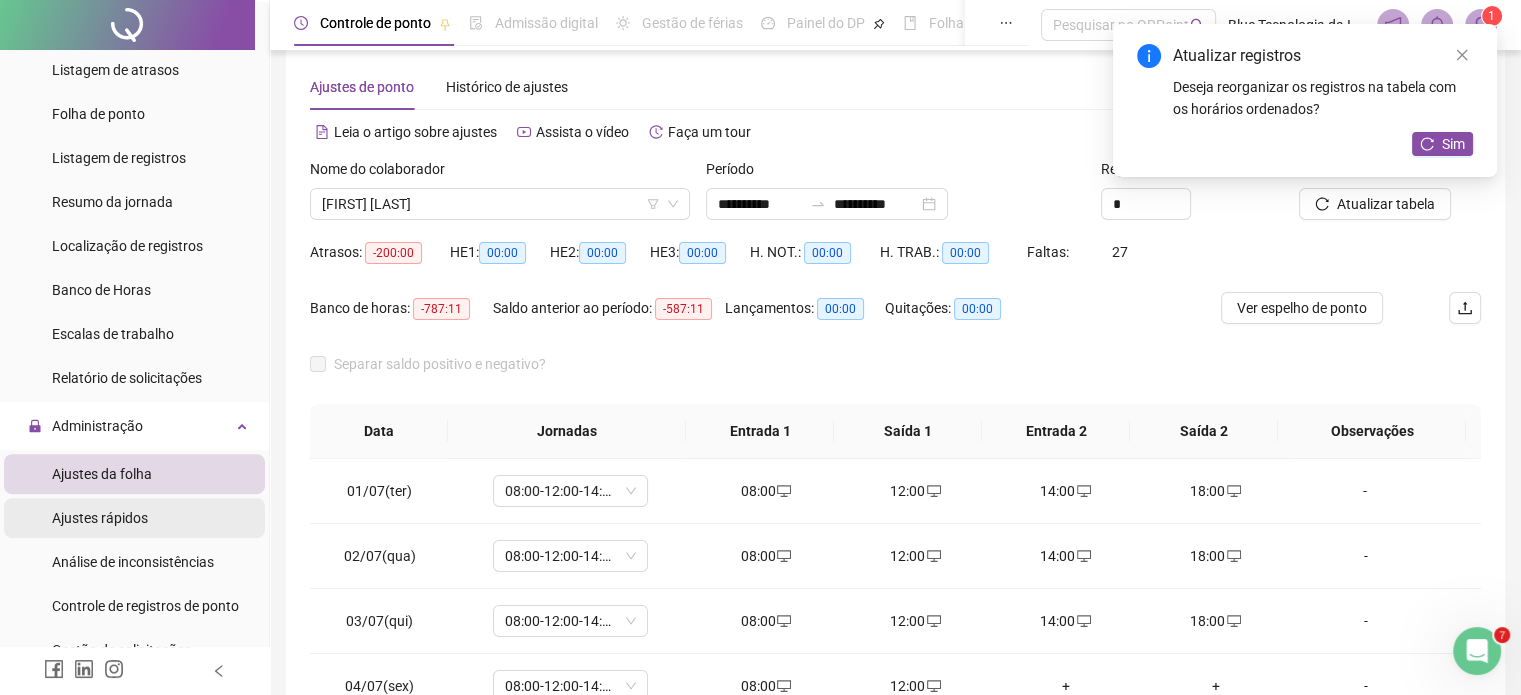click on "Ajustes rápidos" at bounding box center [100, 518] 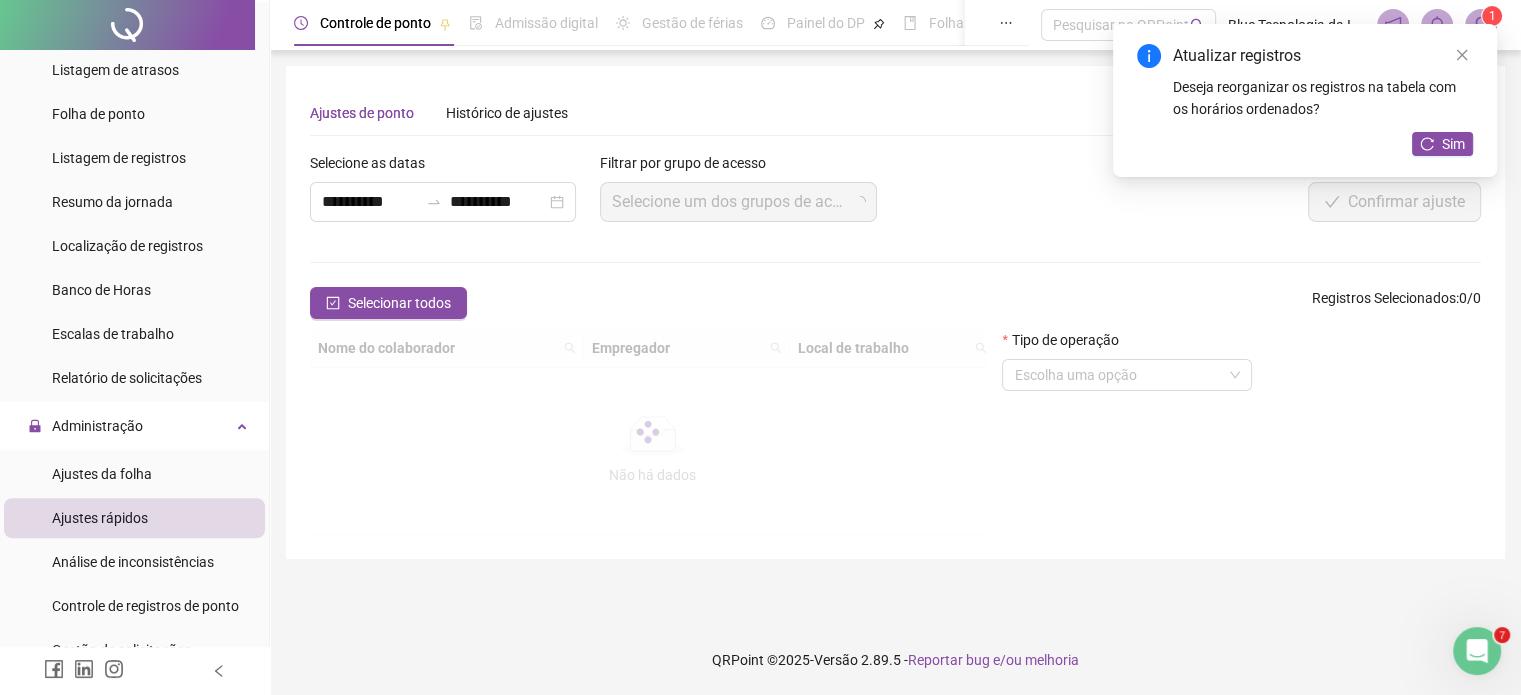 scroll, scrollTop: 0, scrollLeft: 0, axis: both 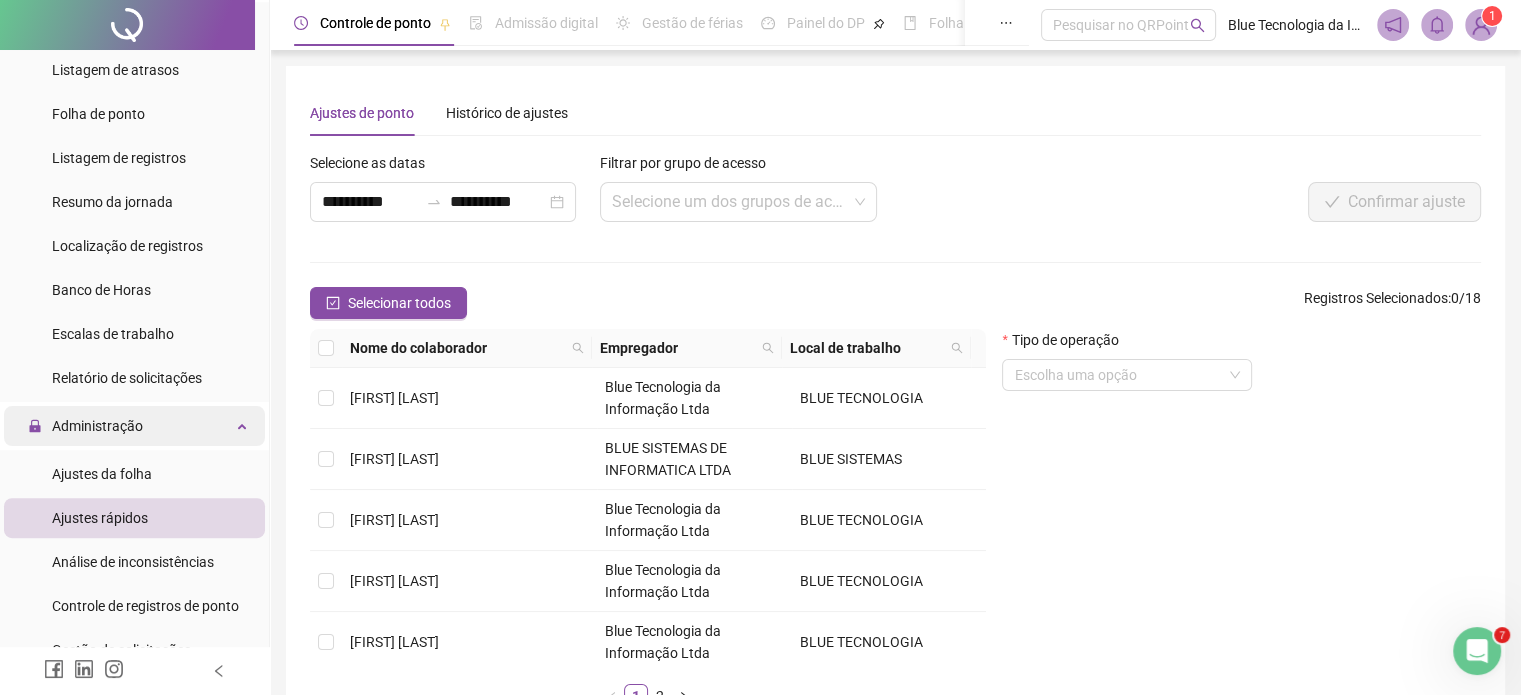click on "Administração" at bounding box center [85, 426] 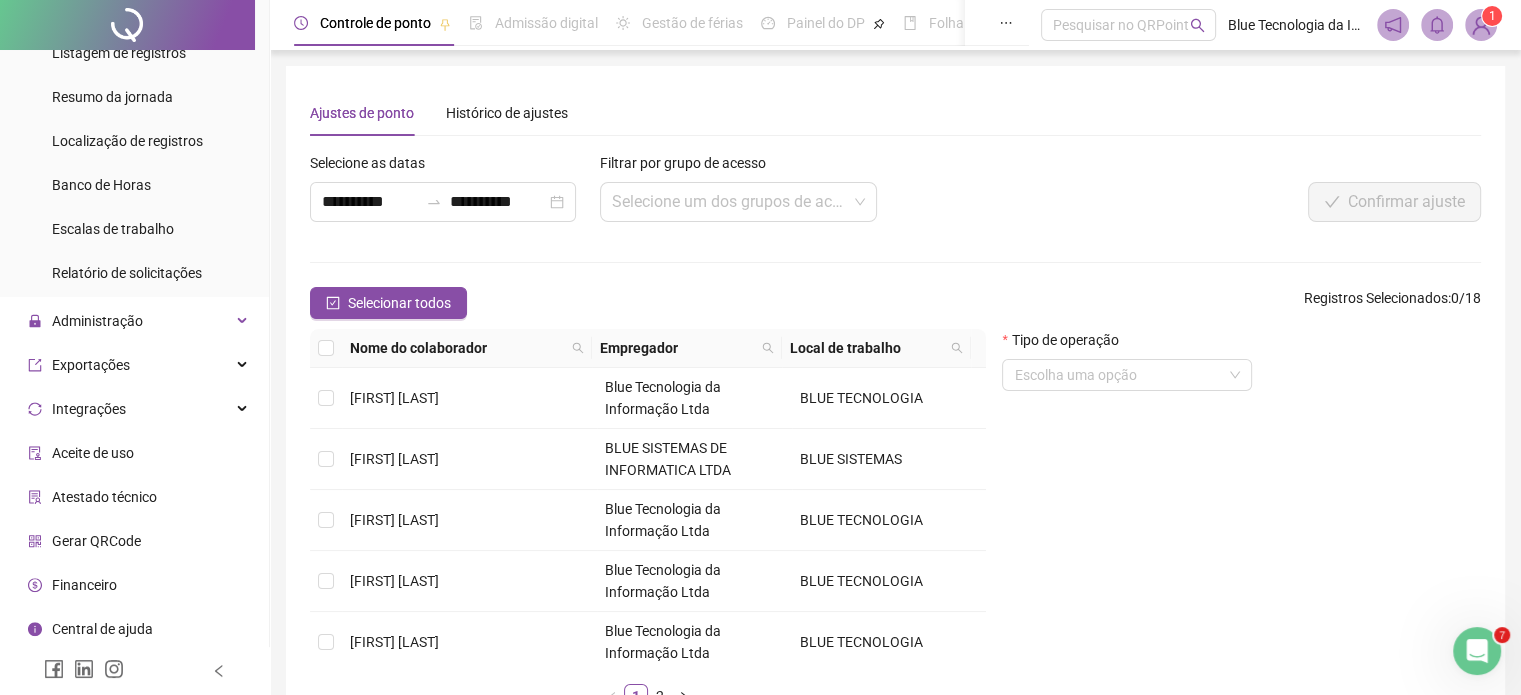 scroll, scrollTop: 607, scrollLeft: 0, axis: vertical 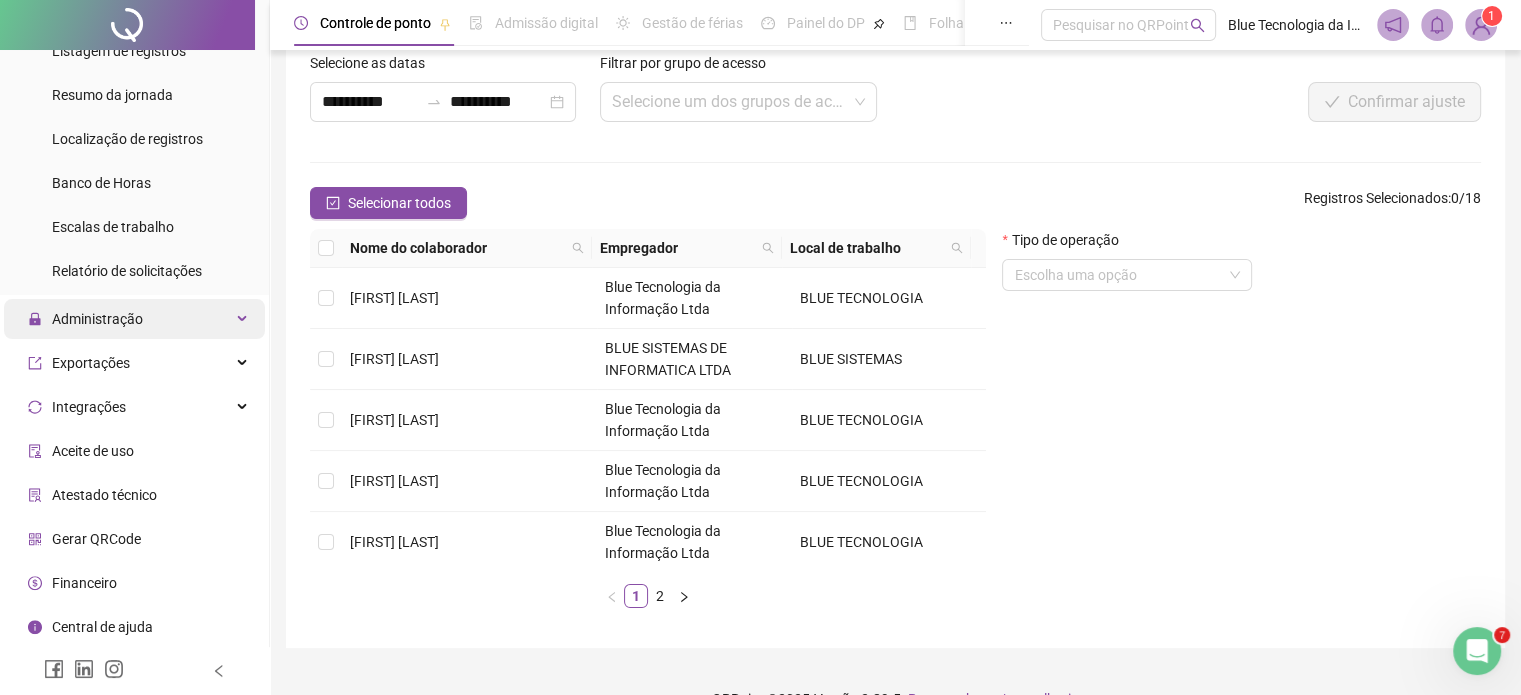 click on "Administração" at bounding box center [134, 319] 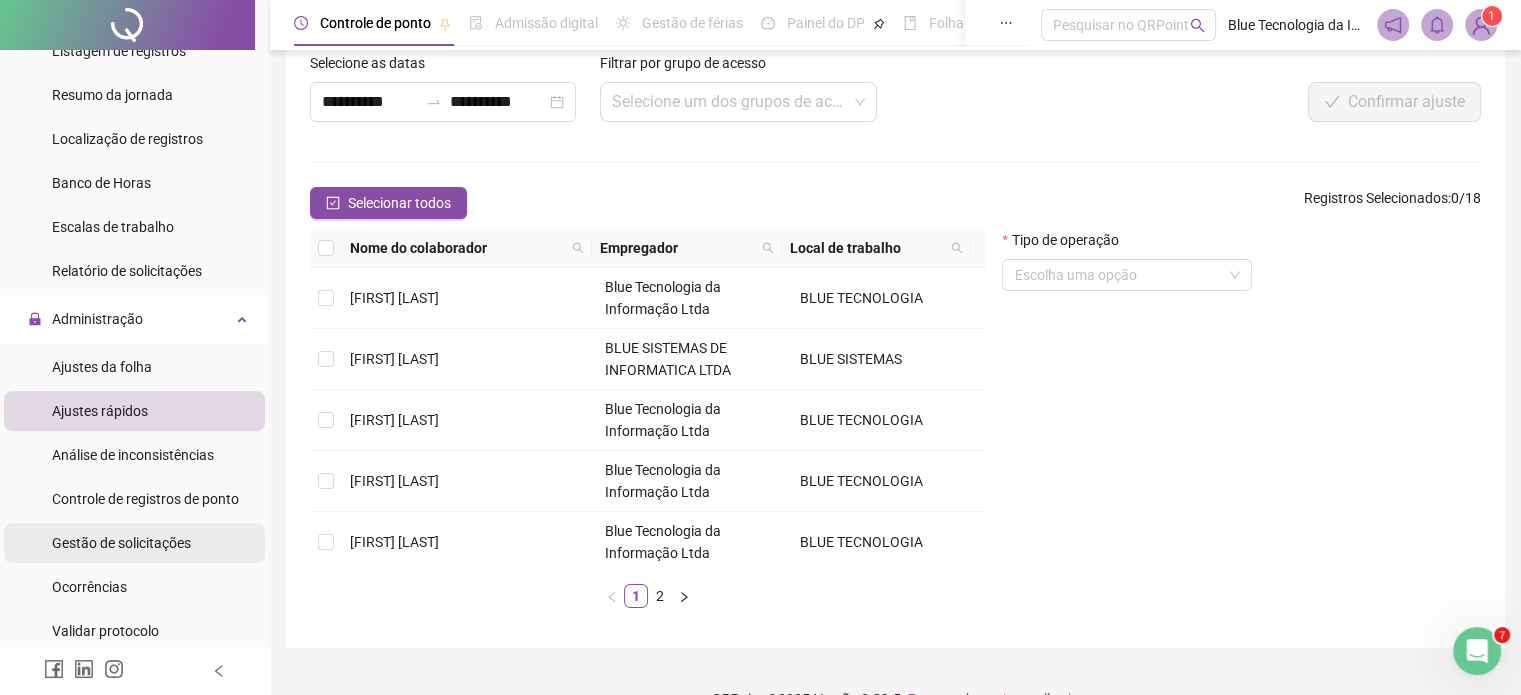 click on "Gestão de solicitações" at bounding box center [121, 543] 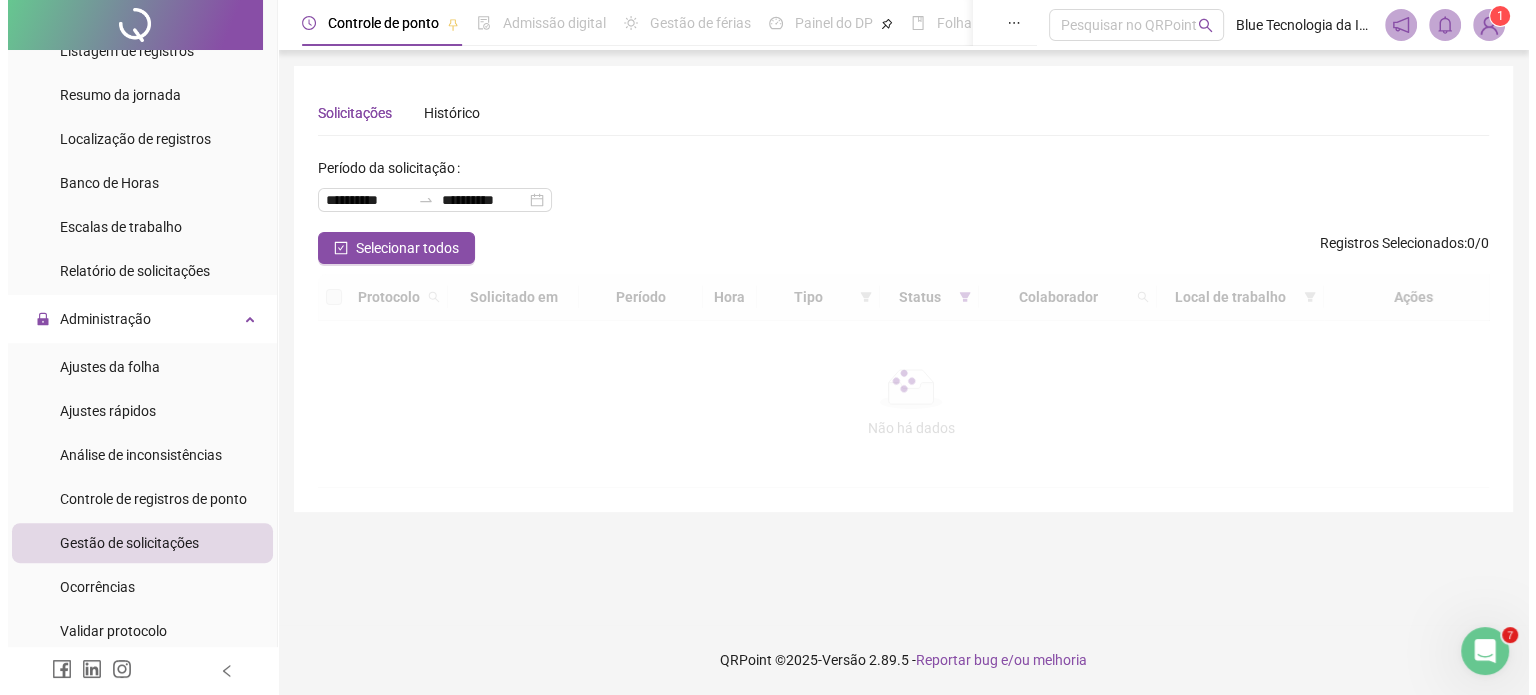 scroll, scrollTop: 0, scrollLeft: 0, axis: both 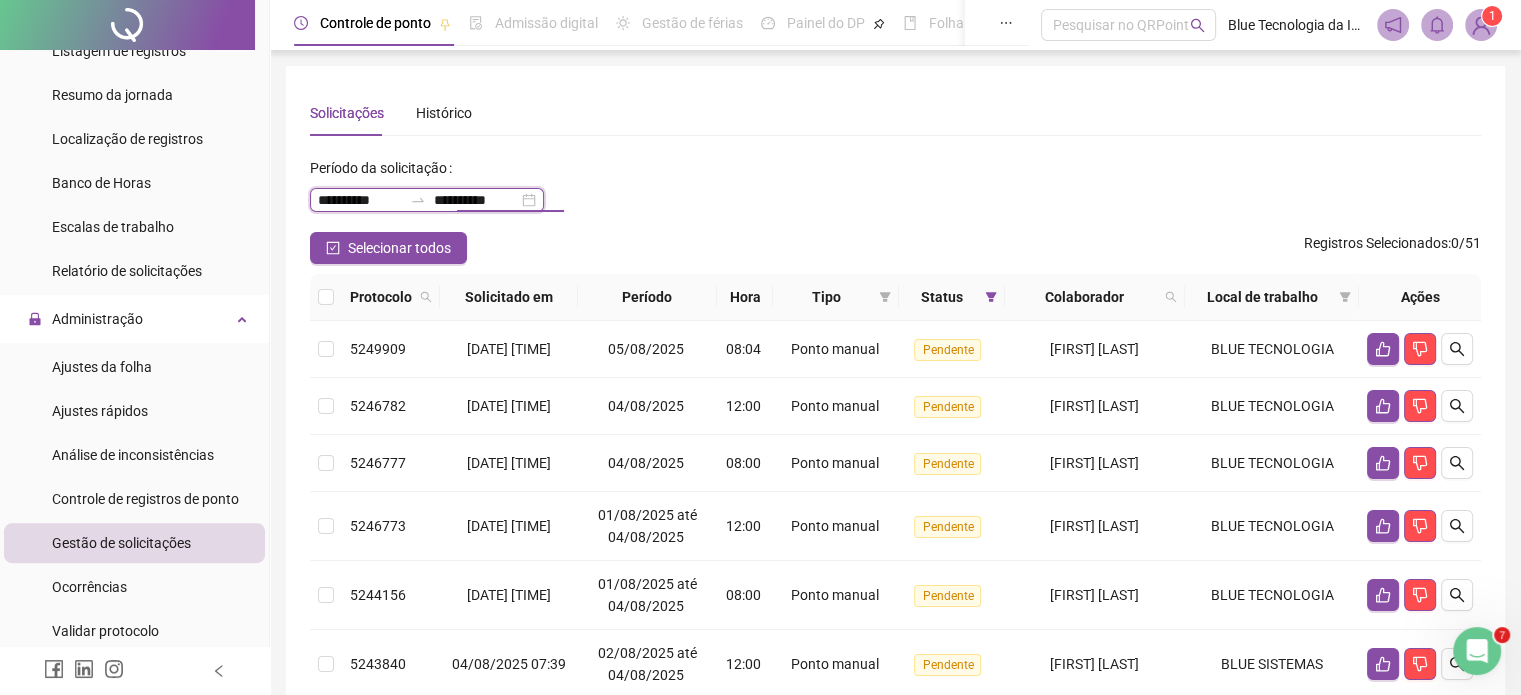 click on "**********" at bounding box center [476, 200] 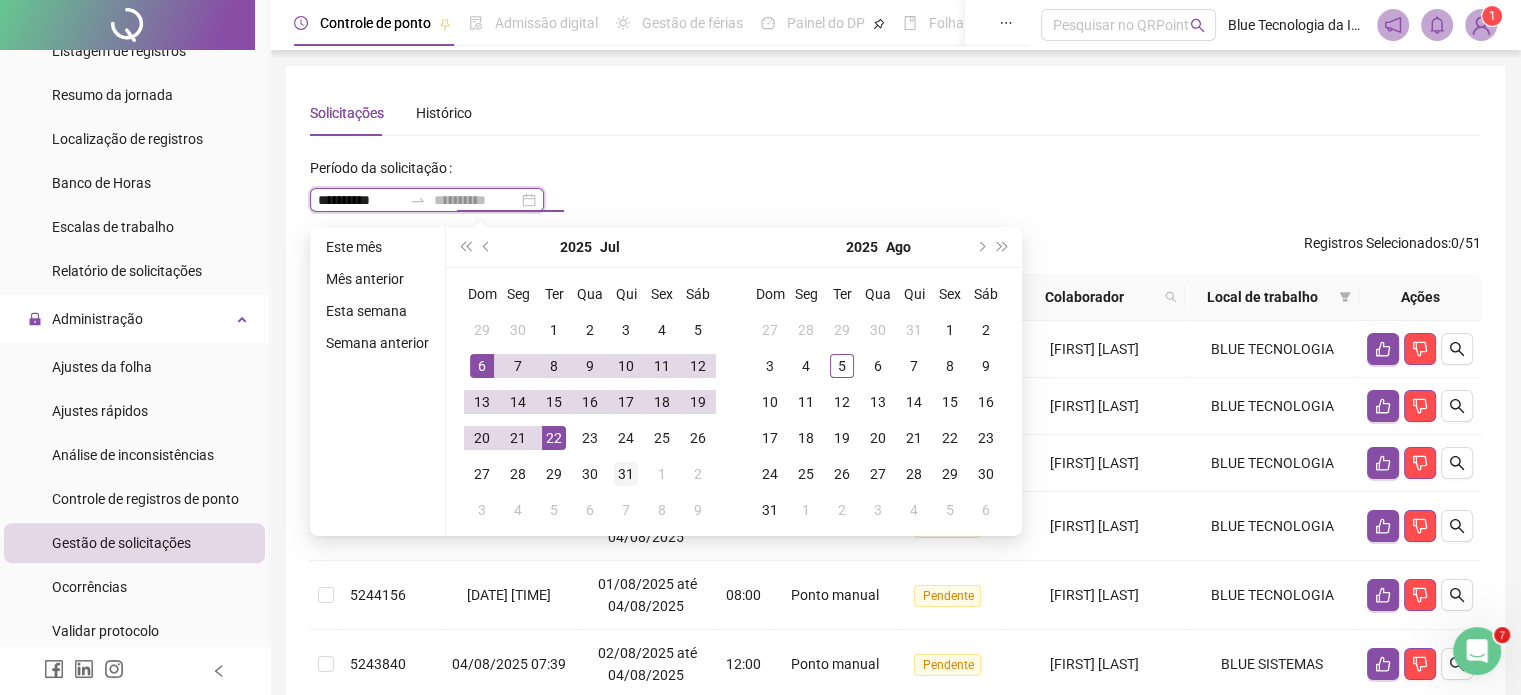 type on "**********" 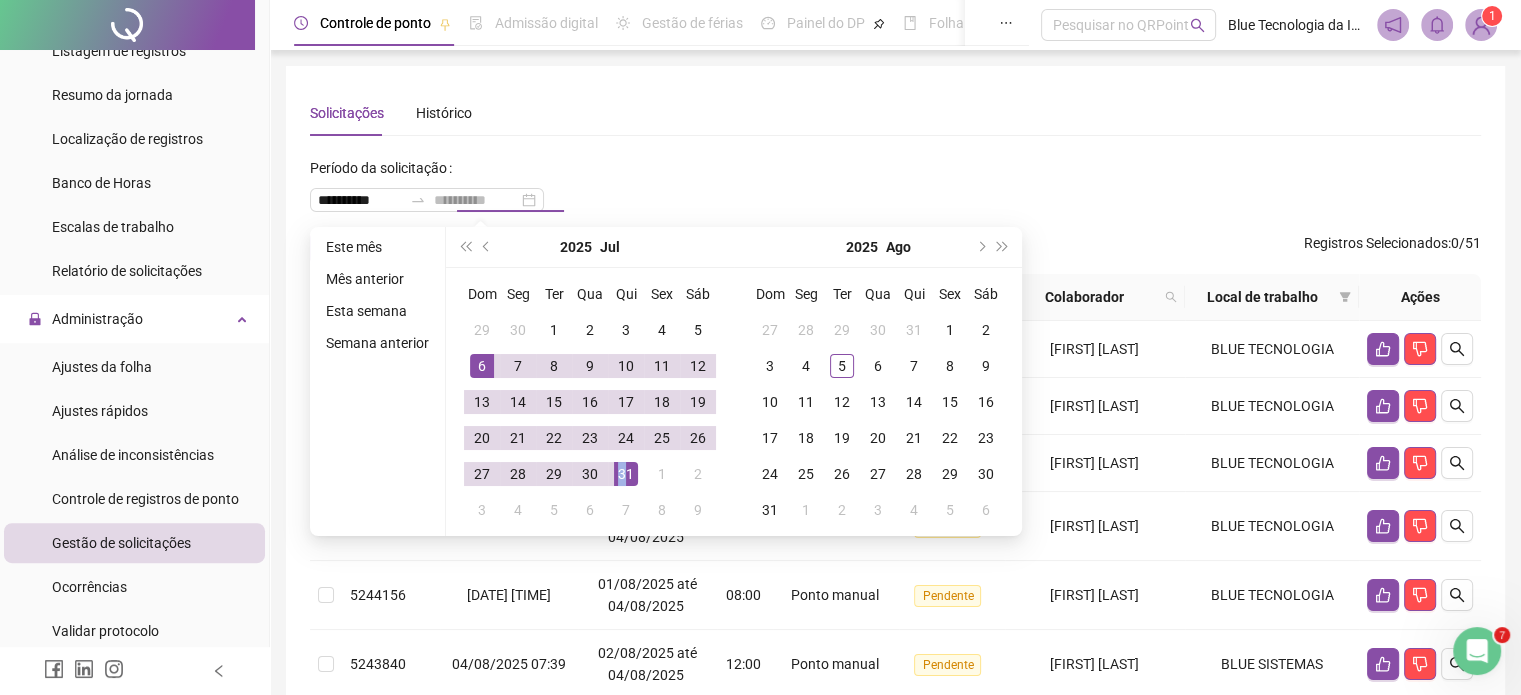 click on "31" at bounding box center (626, 474) 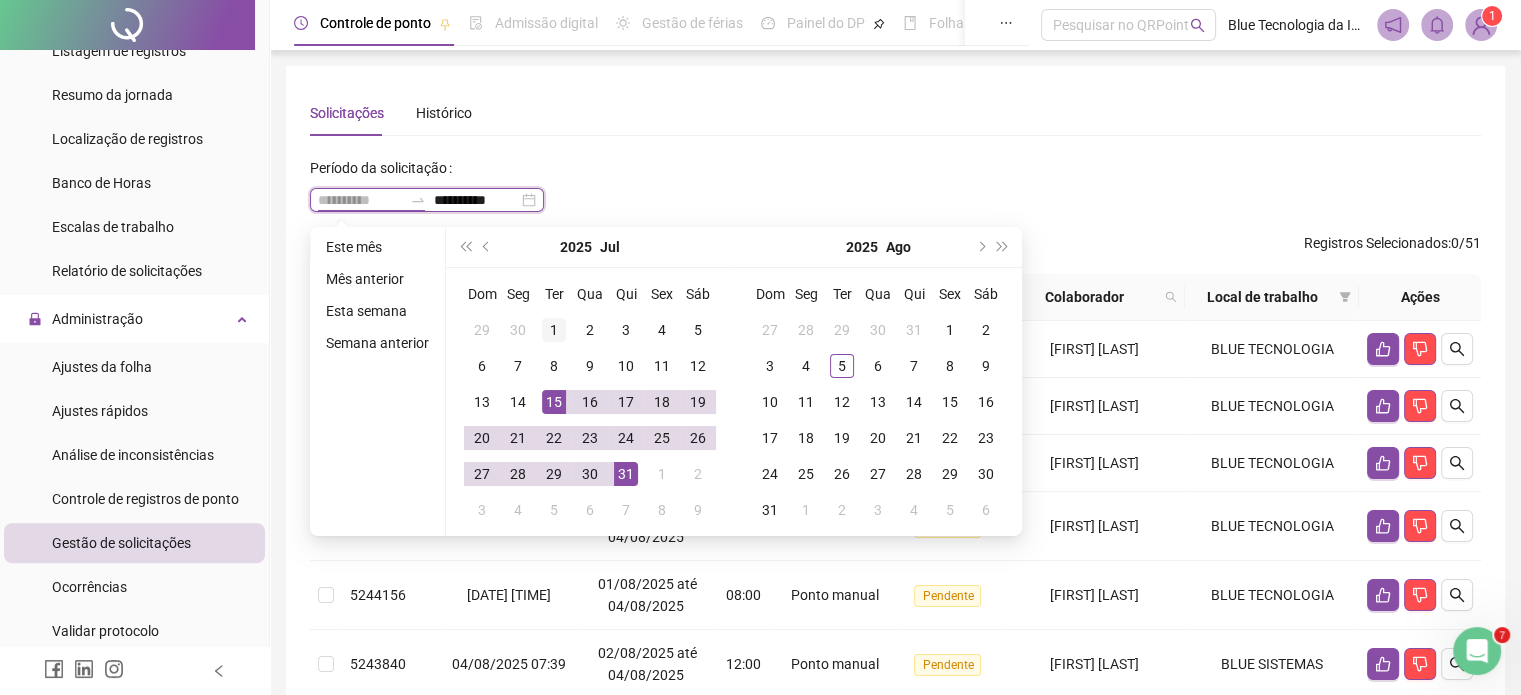 type on "**********" 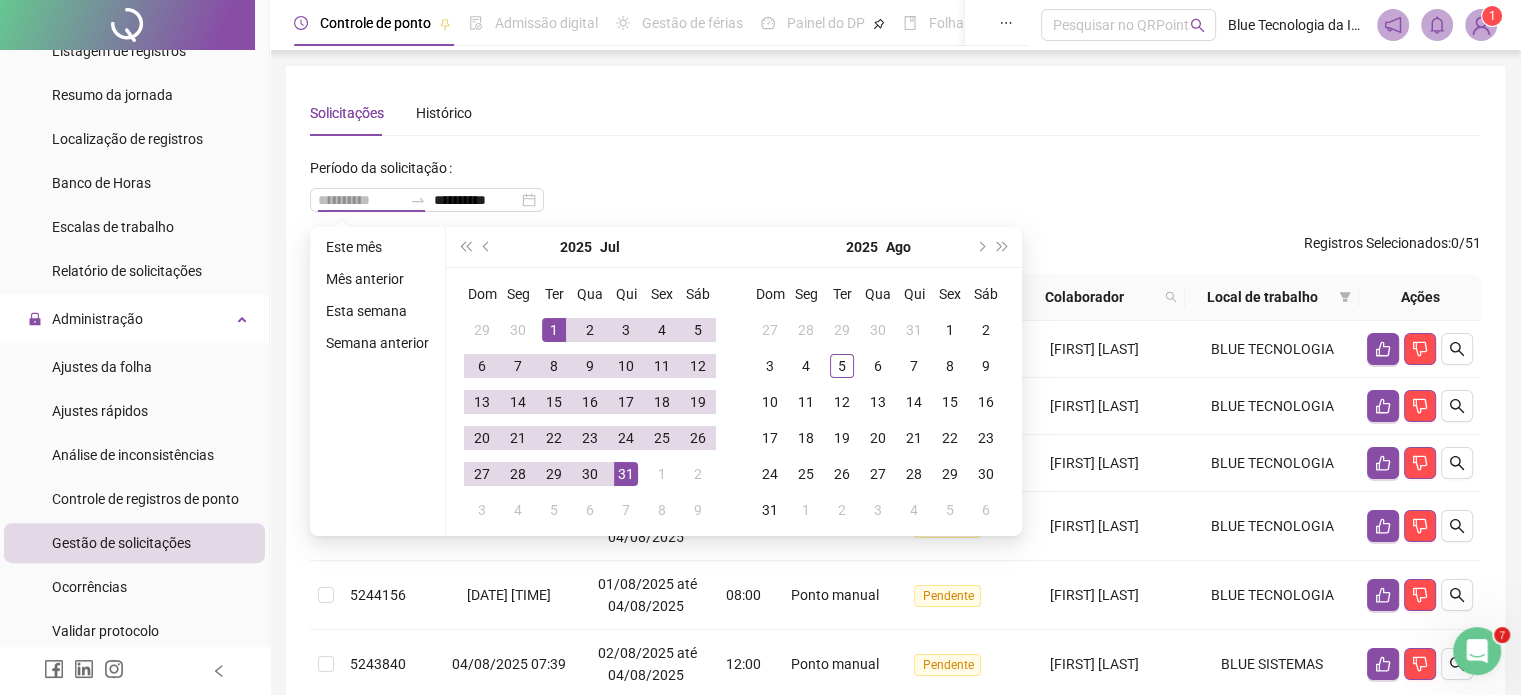 click on "1" at bounding box center [554, 330] 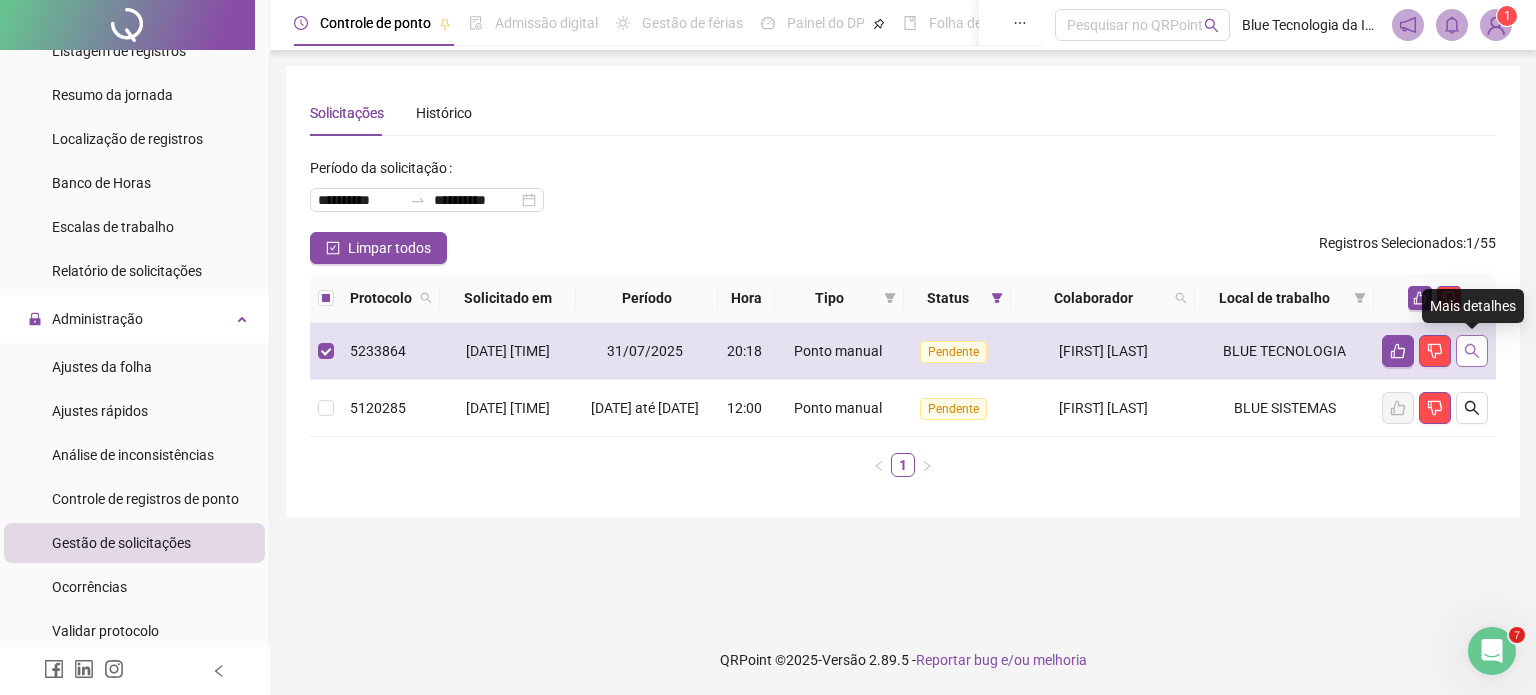 click 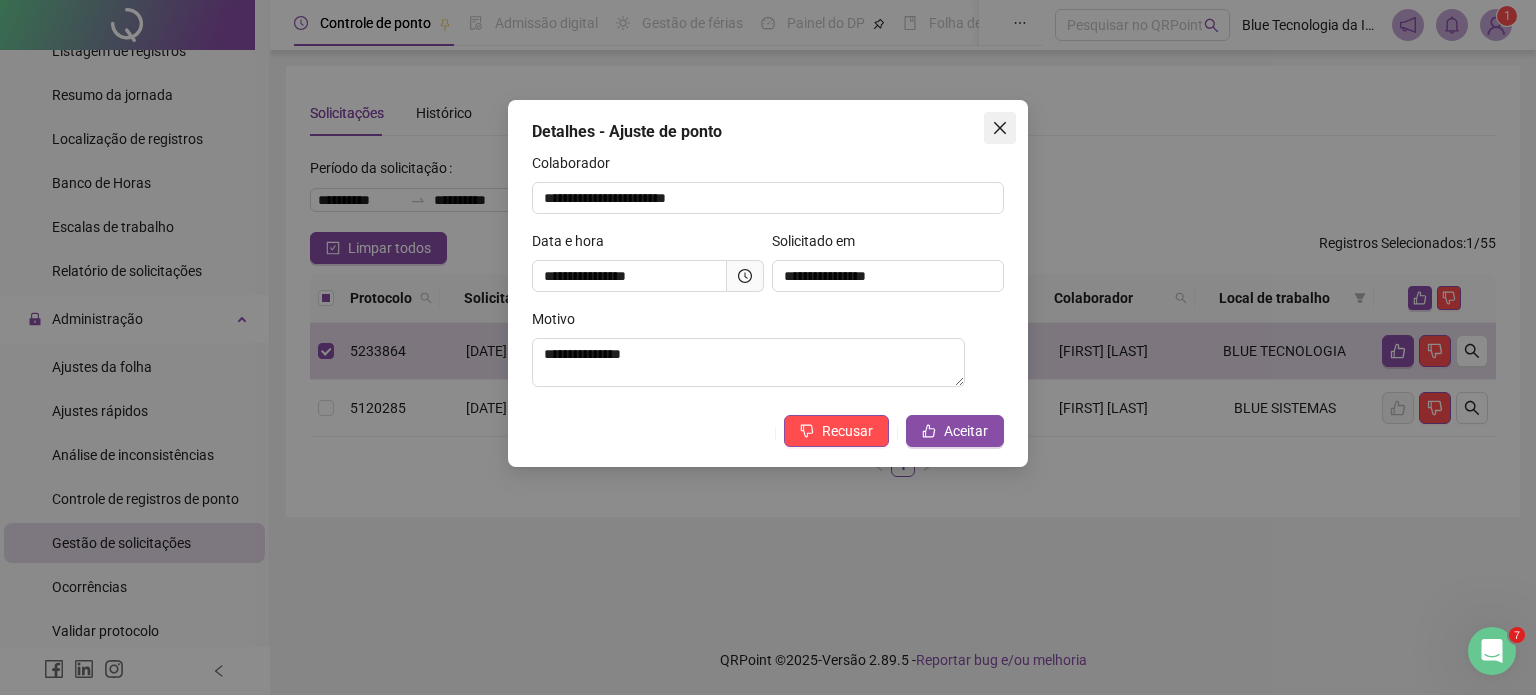 click 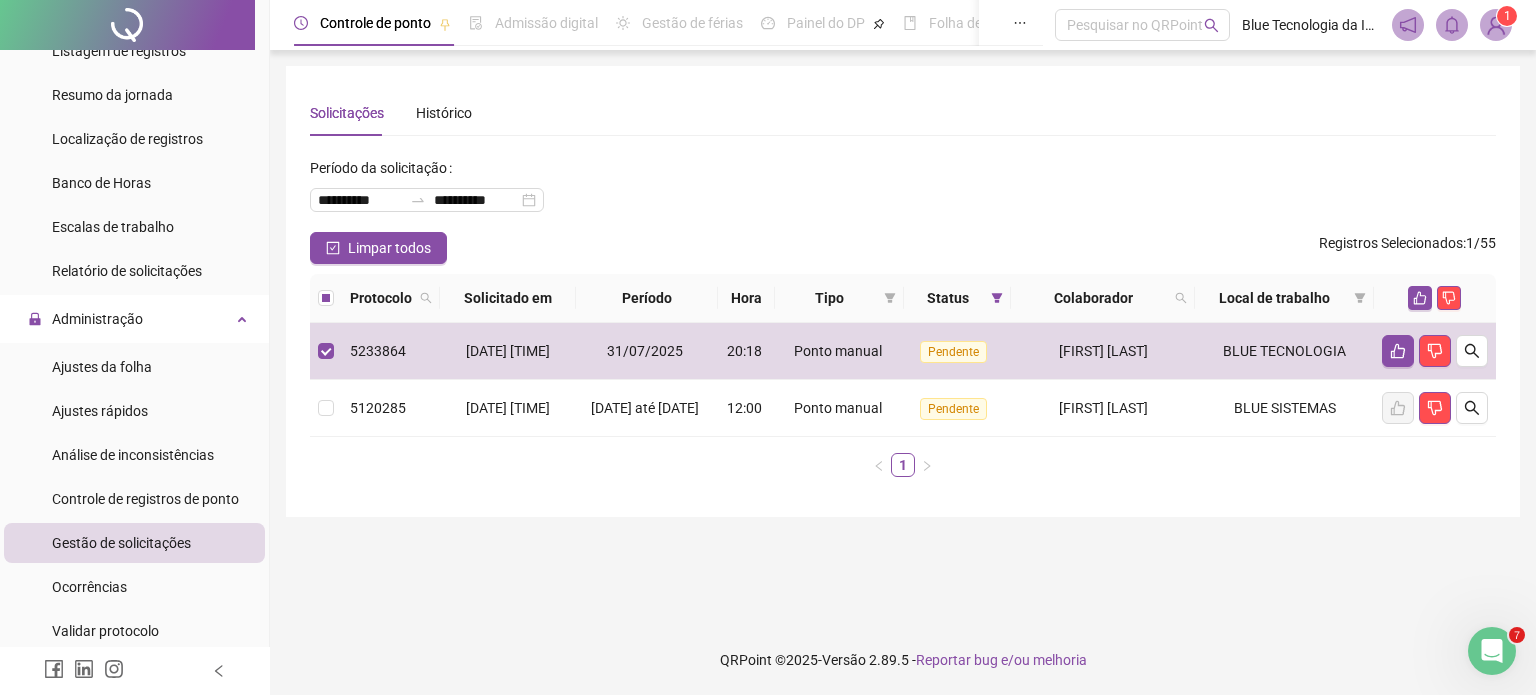 click 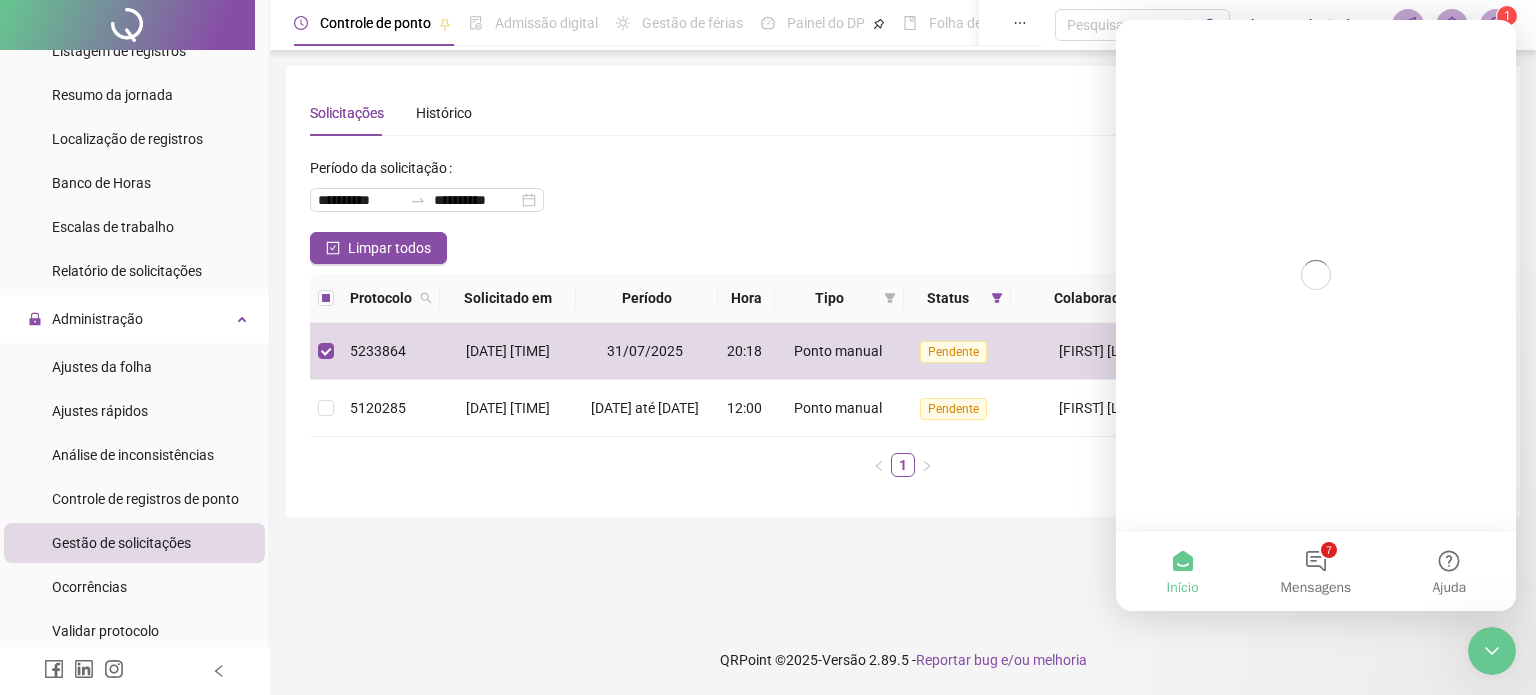 scroll, scrollTop: 0, scrollLeft: 0, axis: both 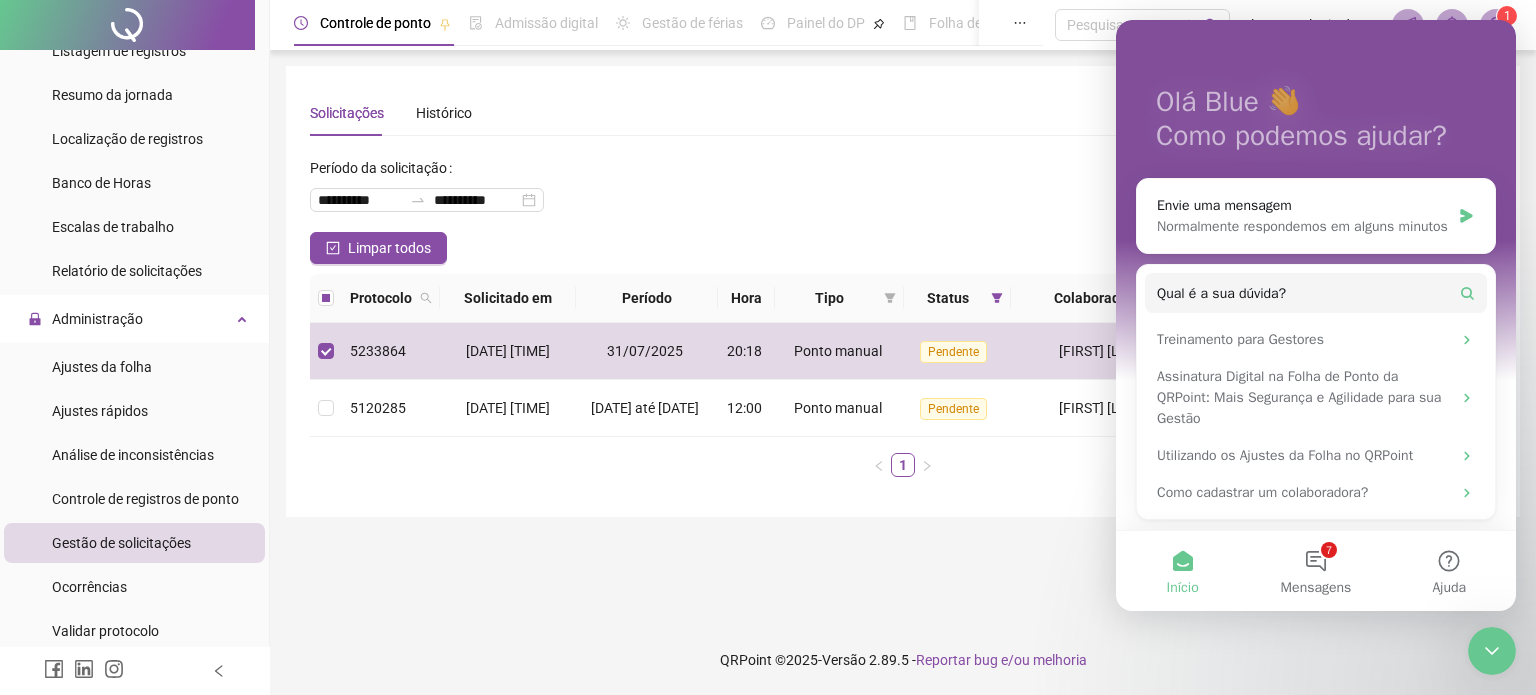 click on "QRPoint © 2025  -  Versão   2.89.5   -  Reportar bug e/ou melhoria" at bounding box center (903, 660) 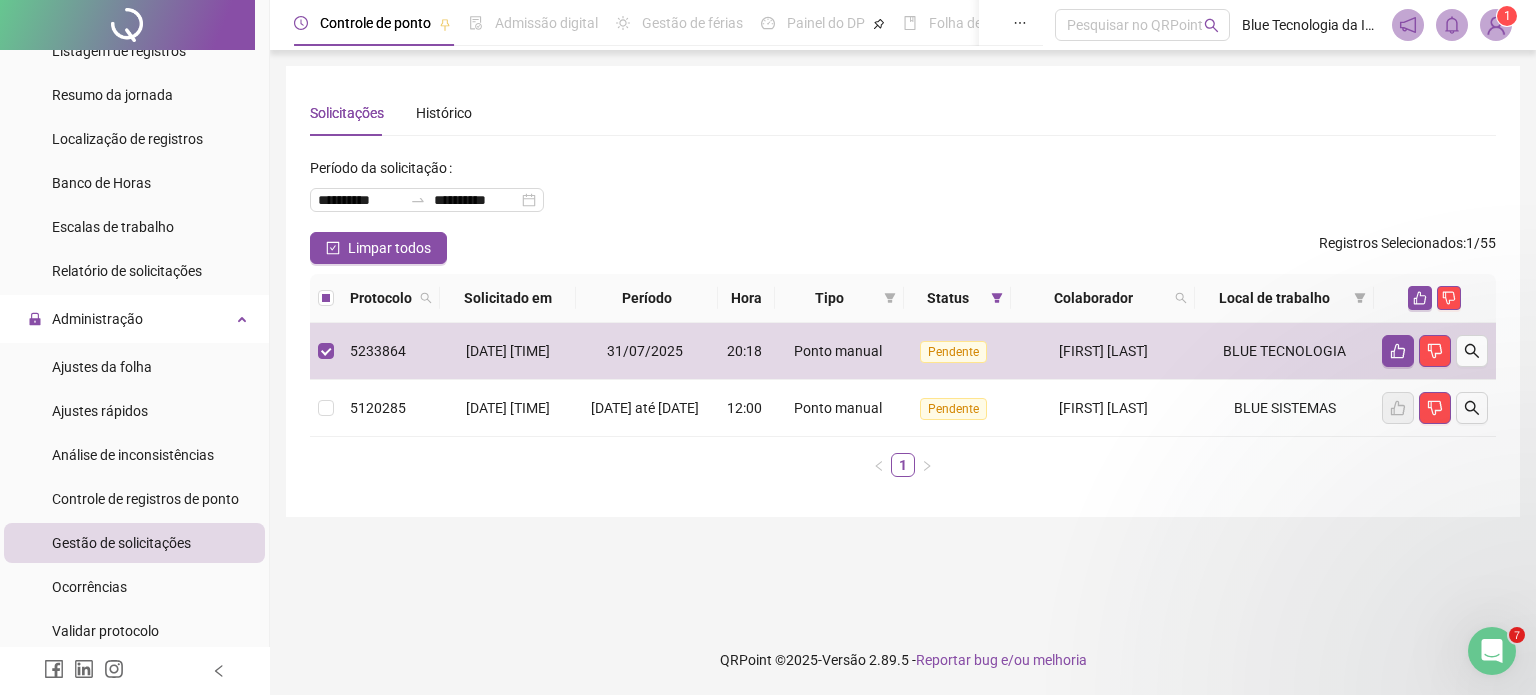 scroll, scrollTop: 0, scrollLeft: 0, axis: both 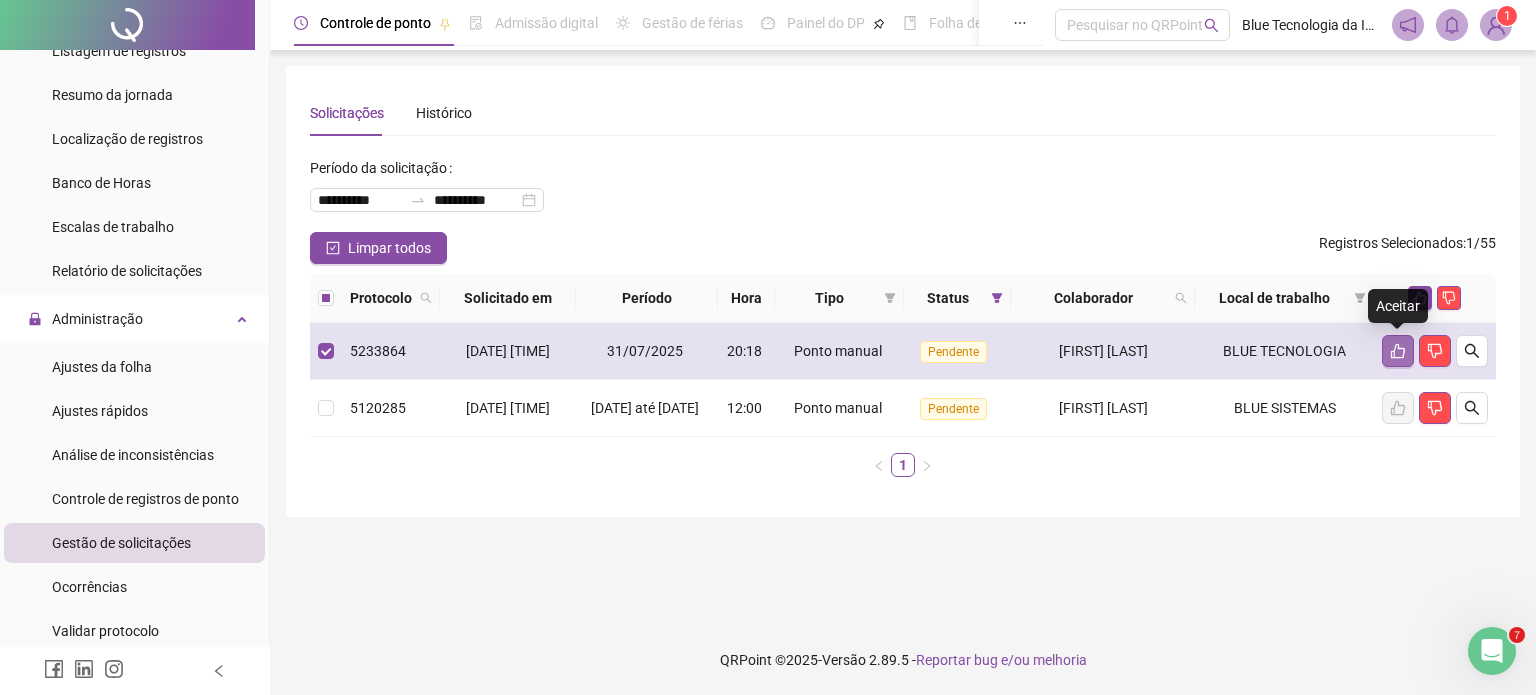 click 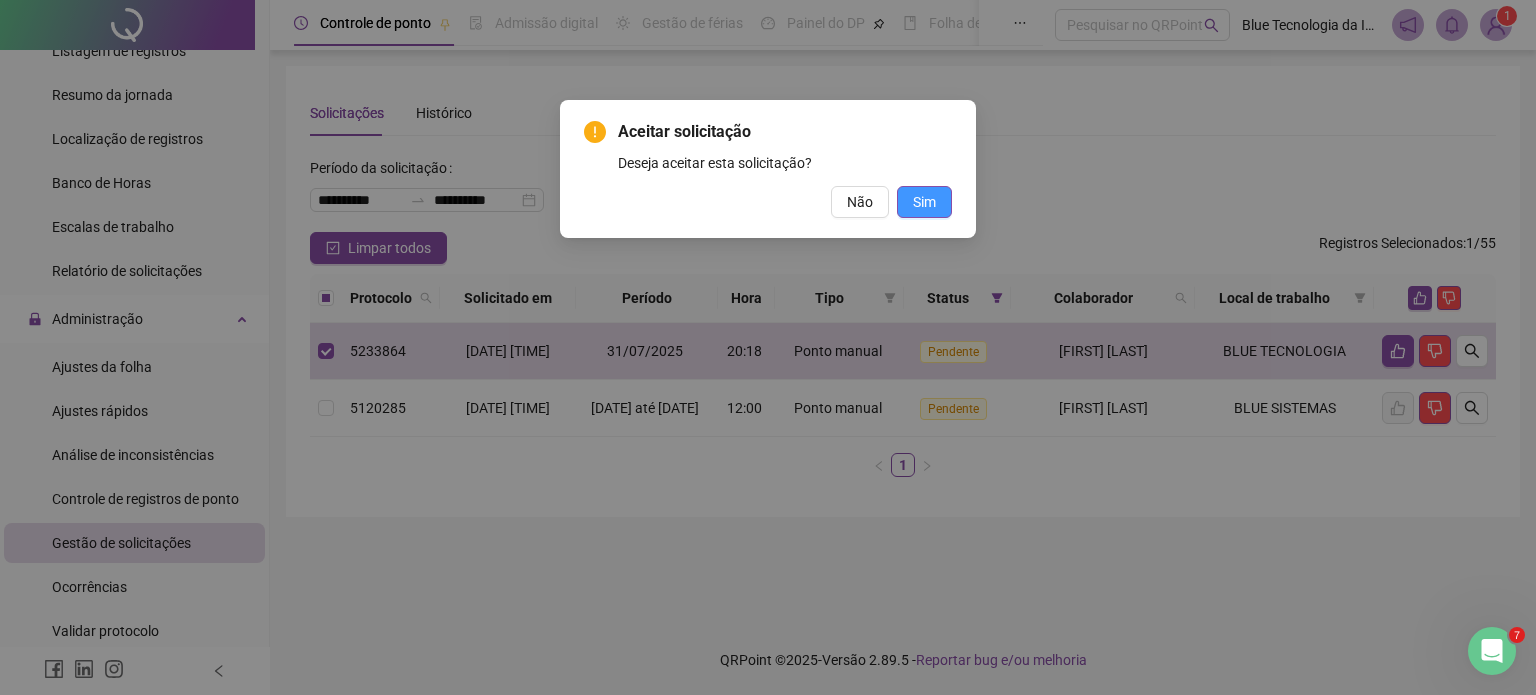 click on "Sim" at bounding box center (924, 202) 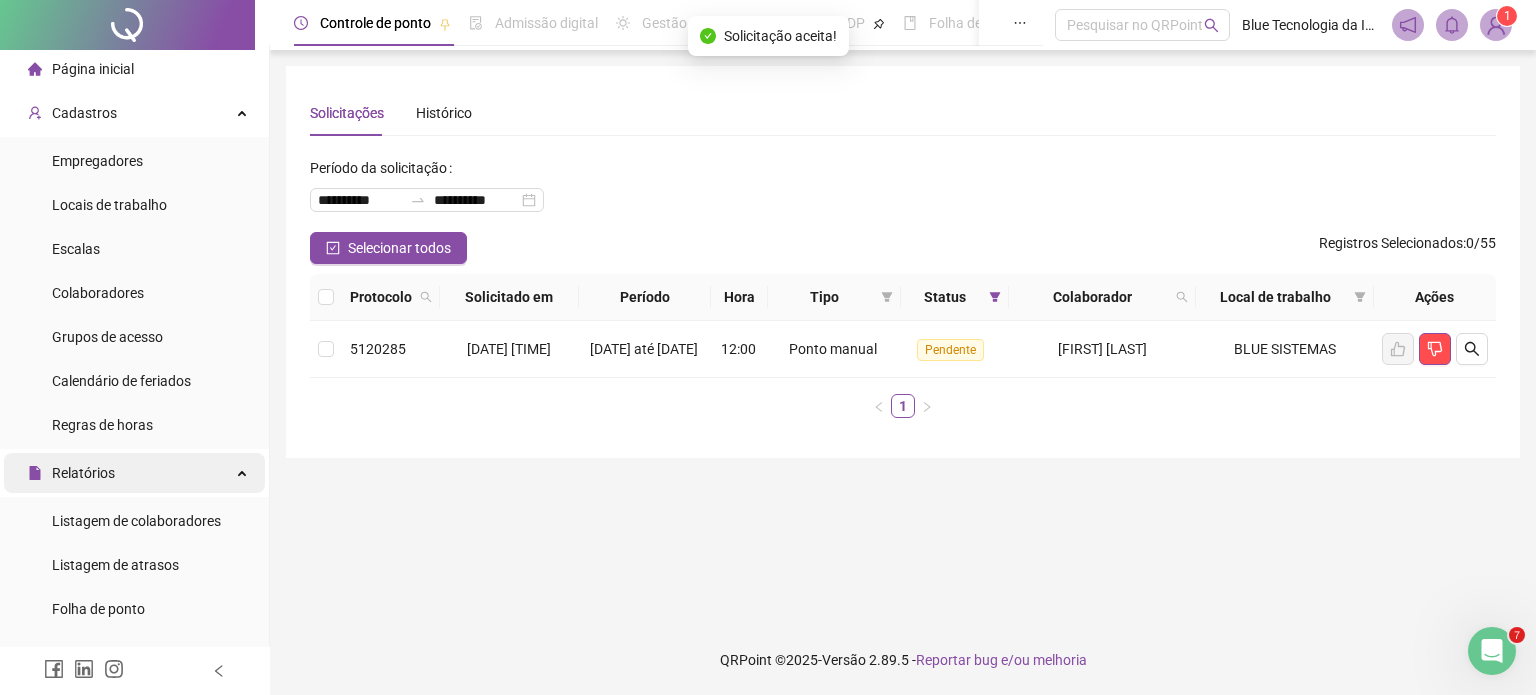 scroll, scrollTop: 0, scrollLeft: 0, axis: both 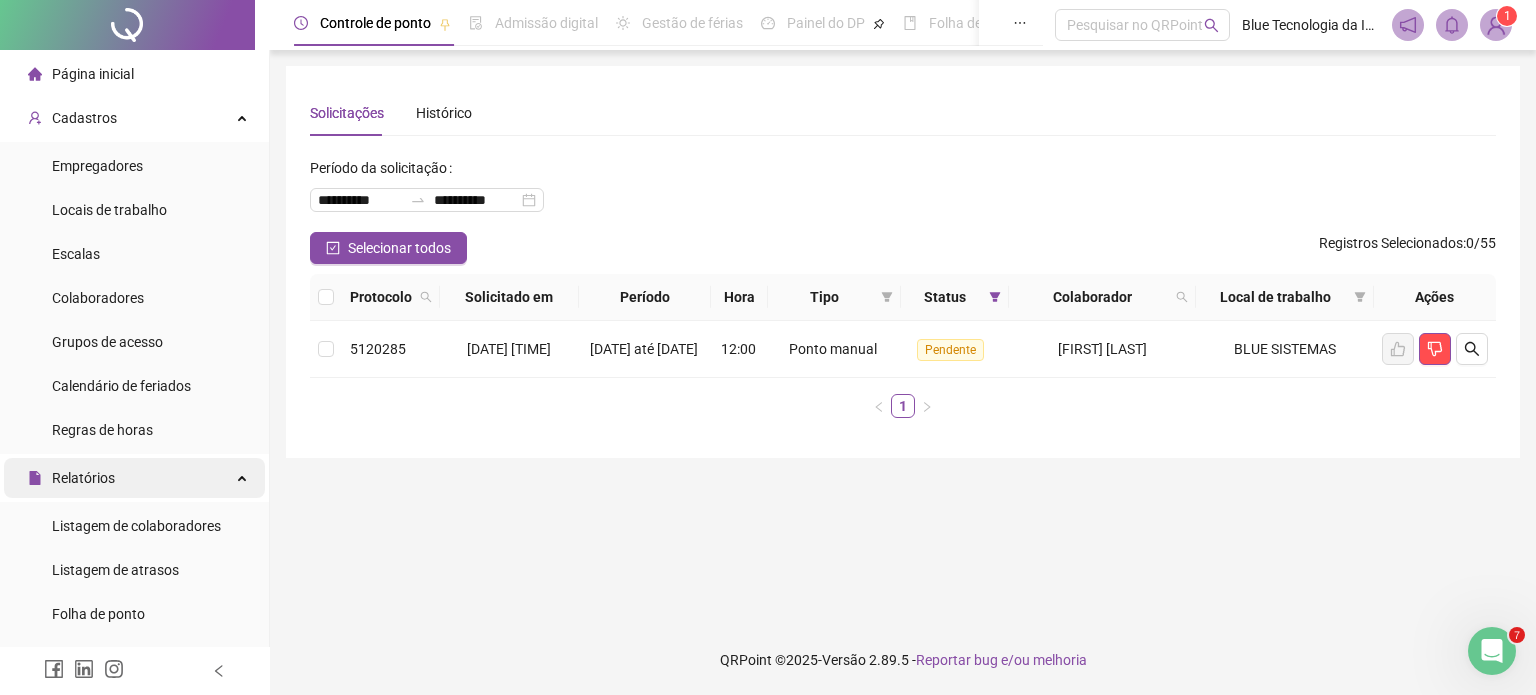 click on "Relatórios" at bounding box center (134, 478) 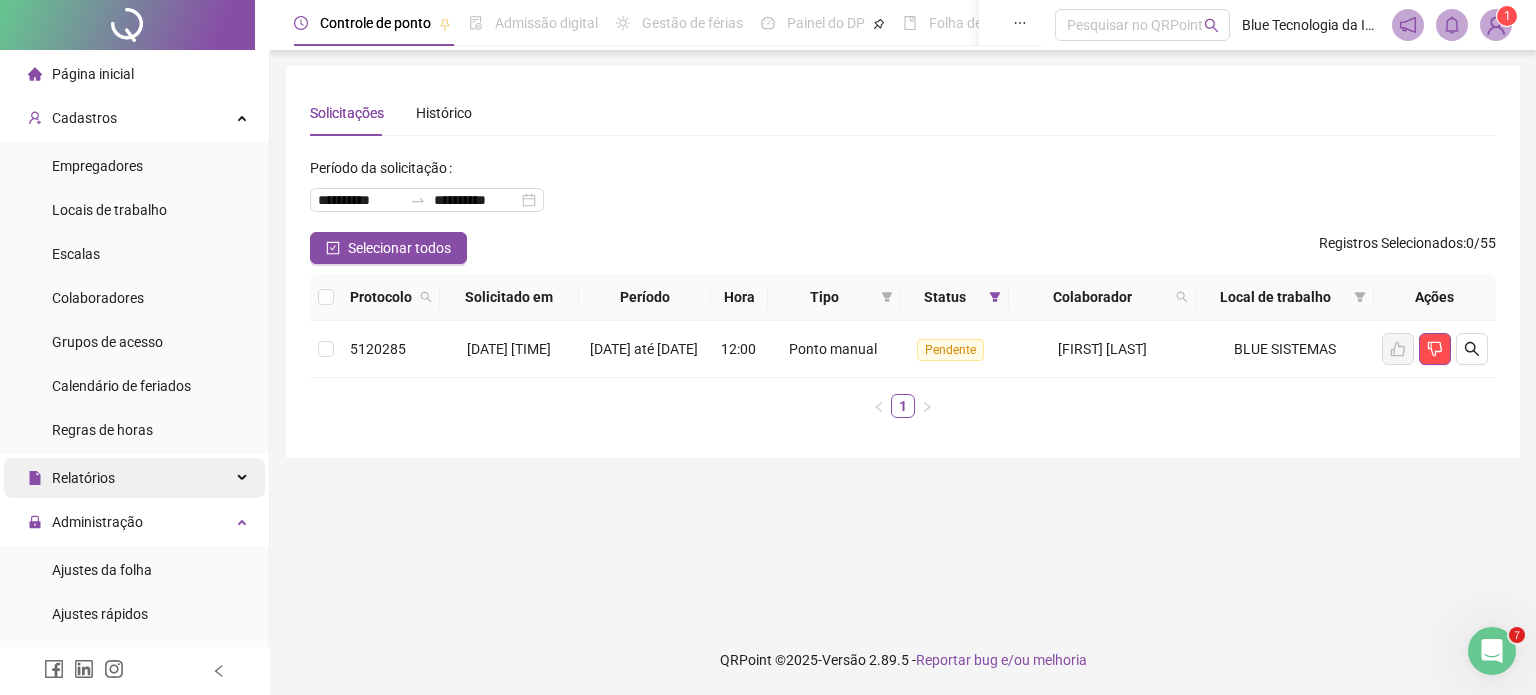 click on "Relatórios" at bounding box center (134, 478) 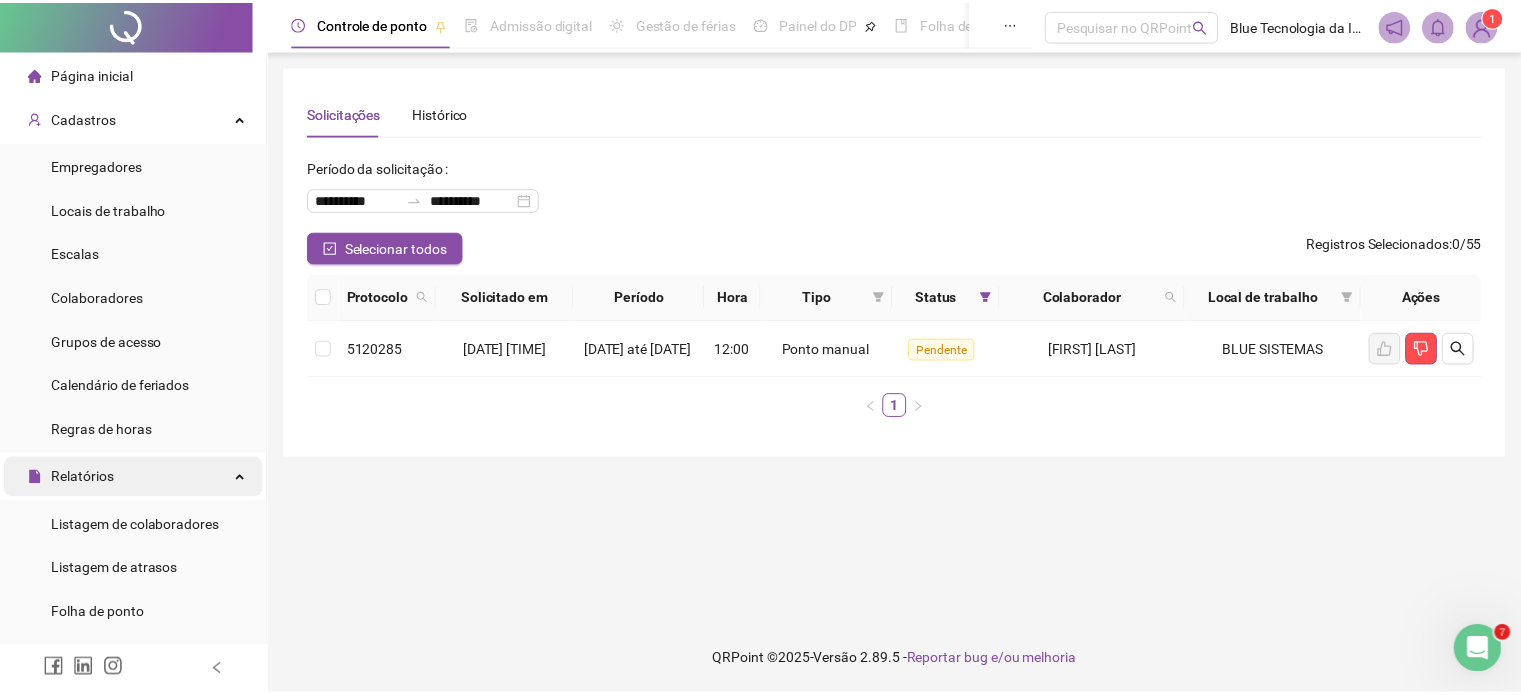 scroll, scrollTop: 200, scrollLeft: 0, axis: vertical 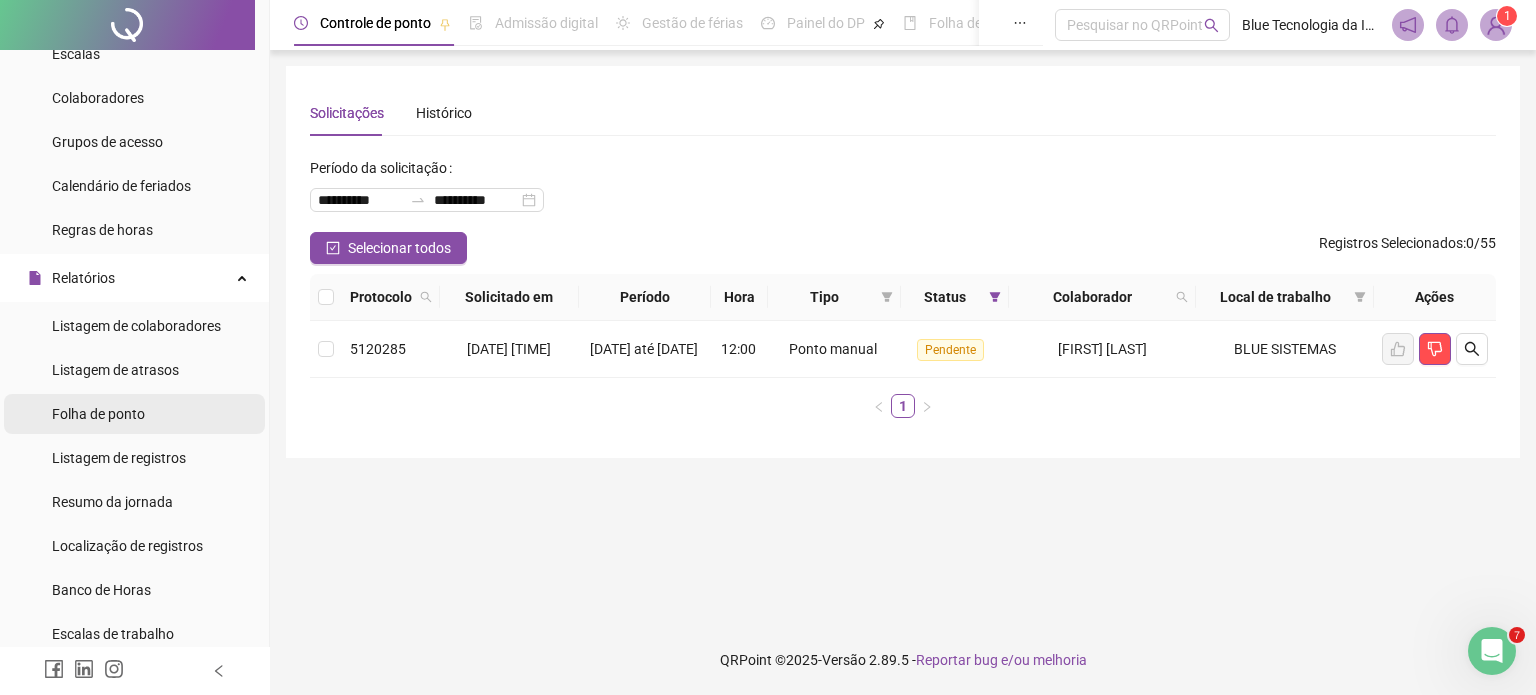 click on "Folha de ponto" at bounding box center [98, 414] 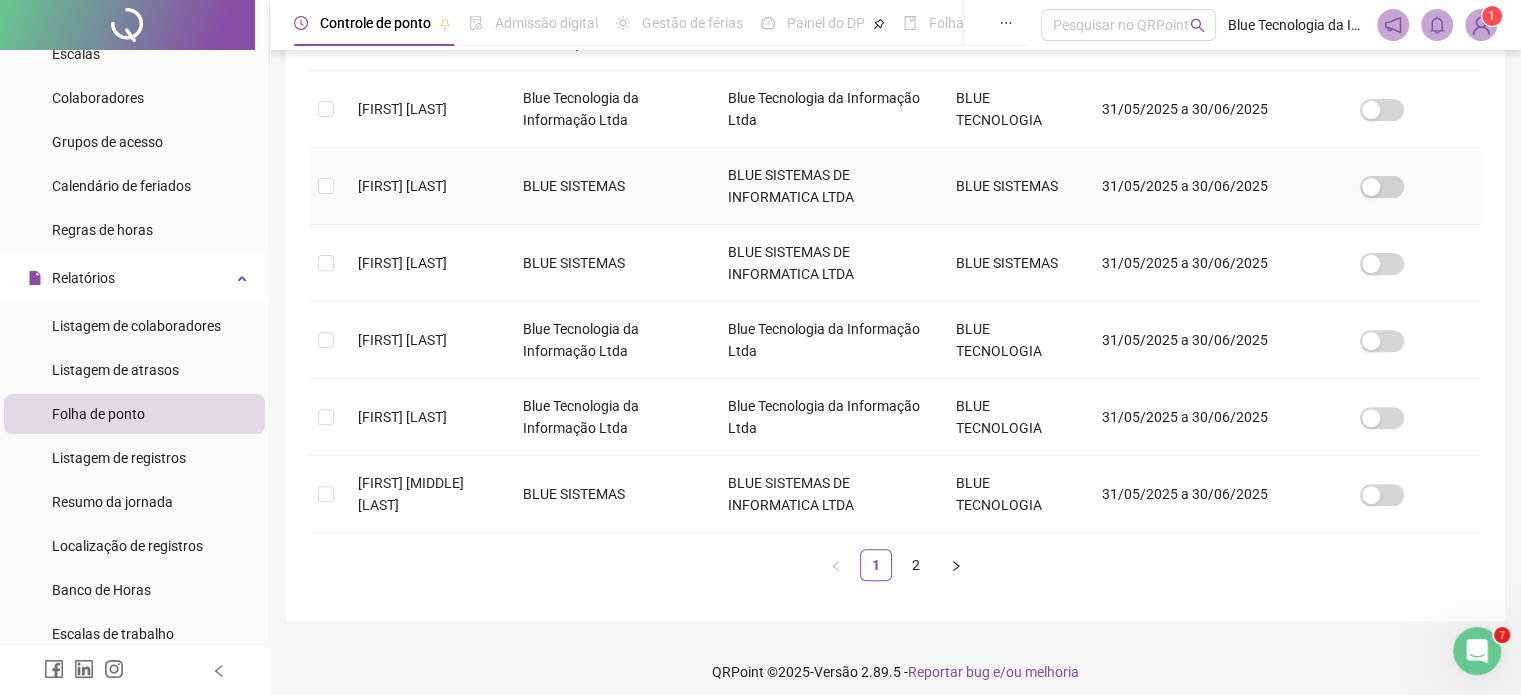 scroll, scrollTop: 694, scrollLeft: 0, axis: vertical 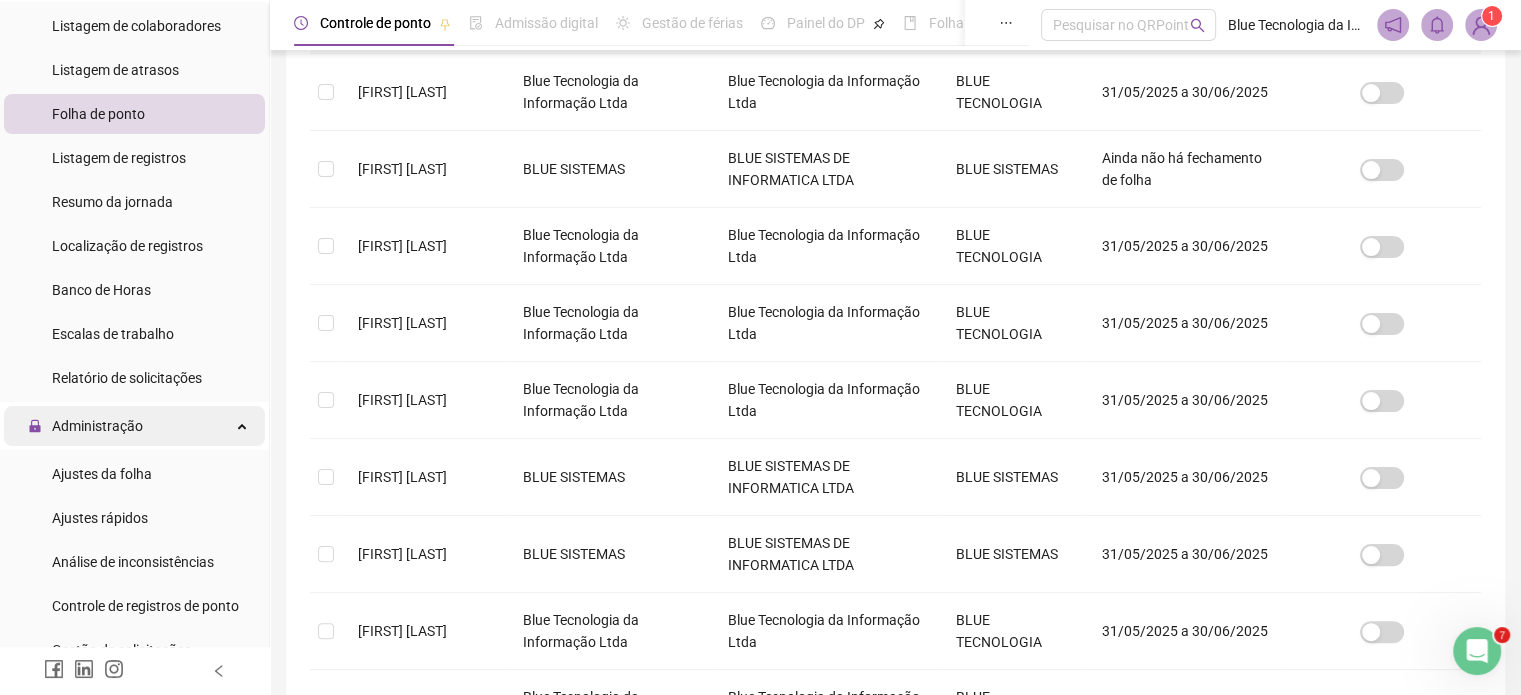 click on "Administração" at bounding box center [97, 426] 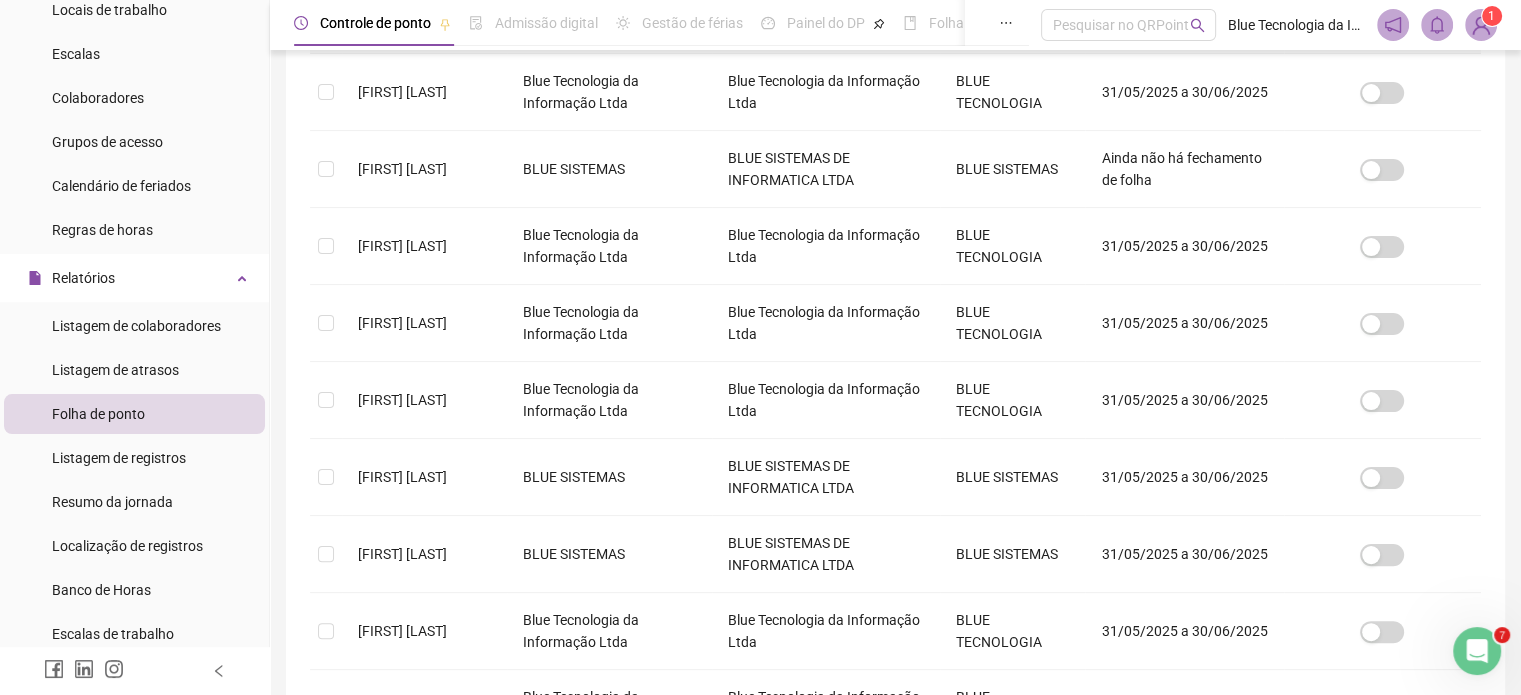 scroll, scrollTop: 0, scrollLeft: 0, axis: both 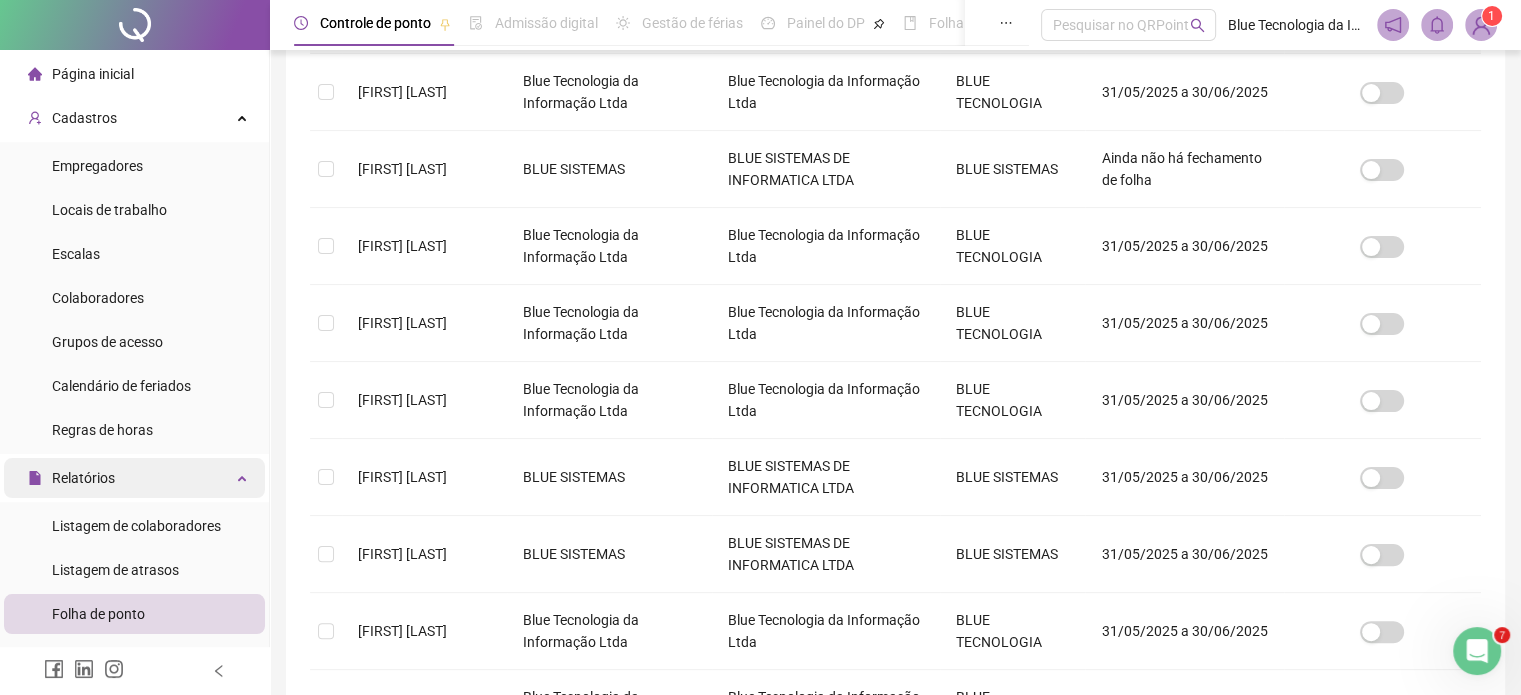 click on "Relatórios" at bounding box center [134, 478] 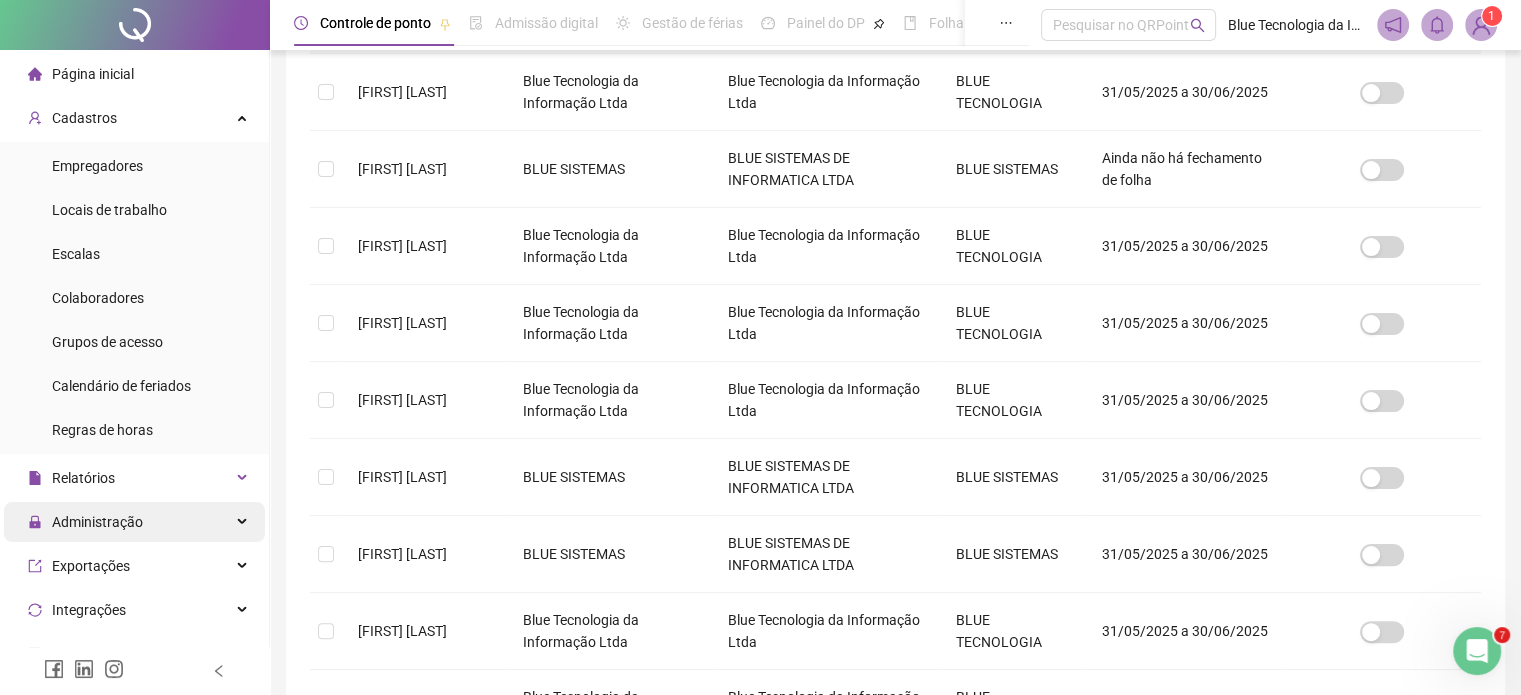 click on "Administração" at bounding box center [85, 522] 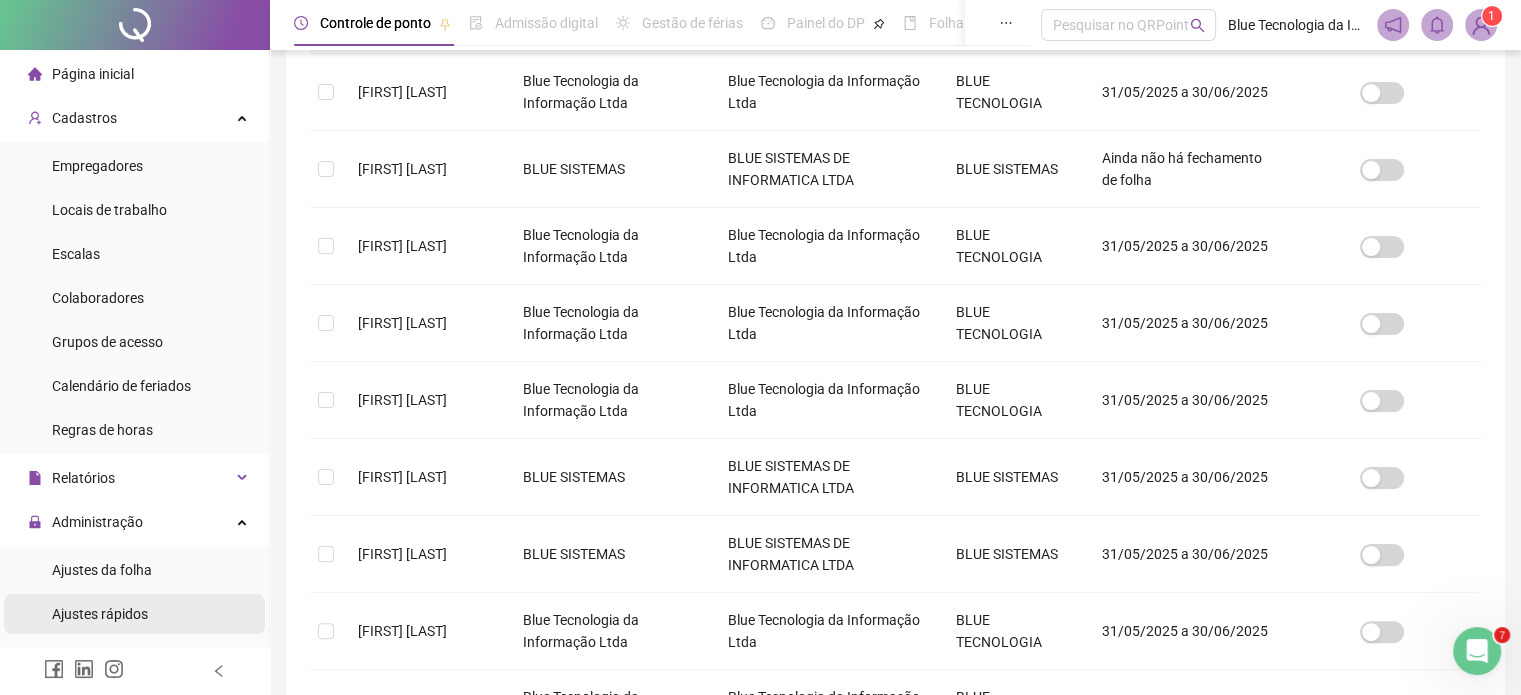 click on "Ajustes rápidos" at bounding box center (100, 614) 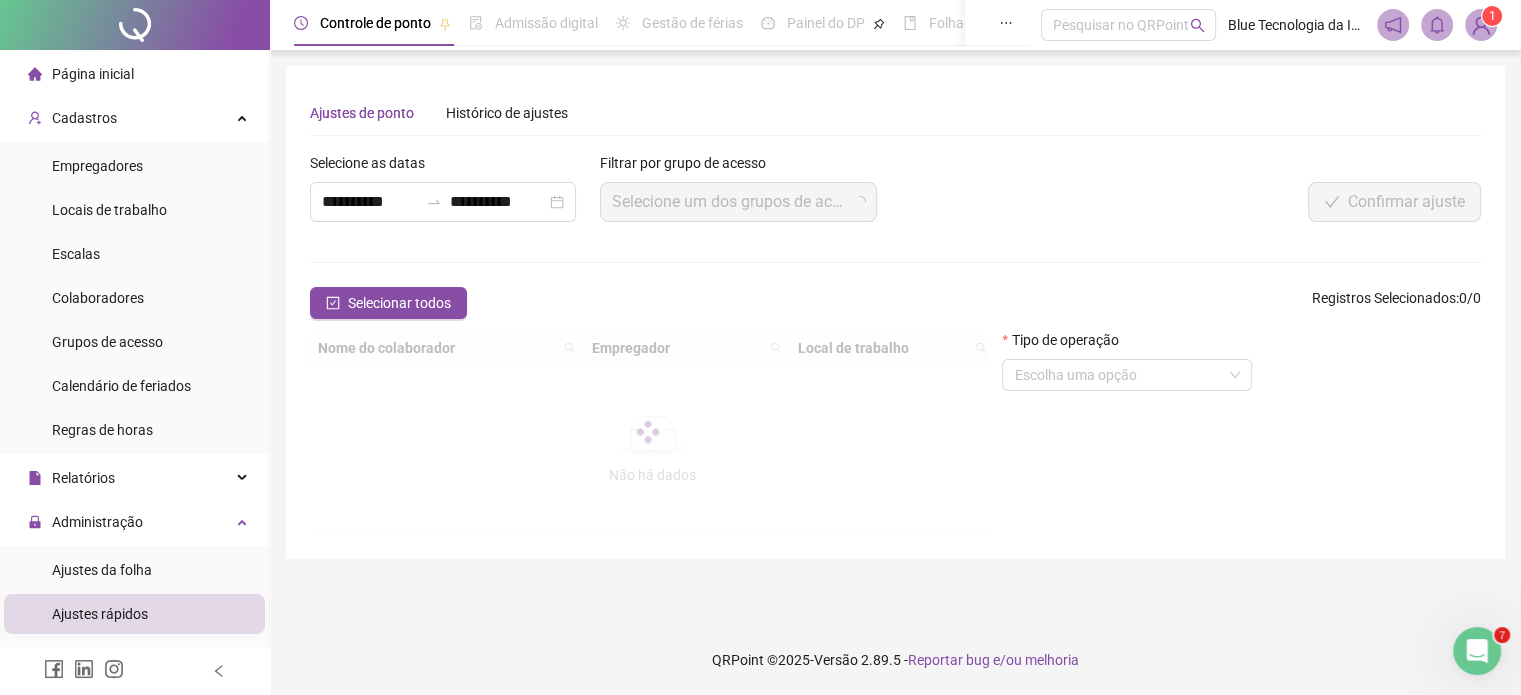 scroll, scrollTop: 0, scrollLeft: 0, axis: both 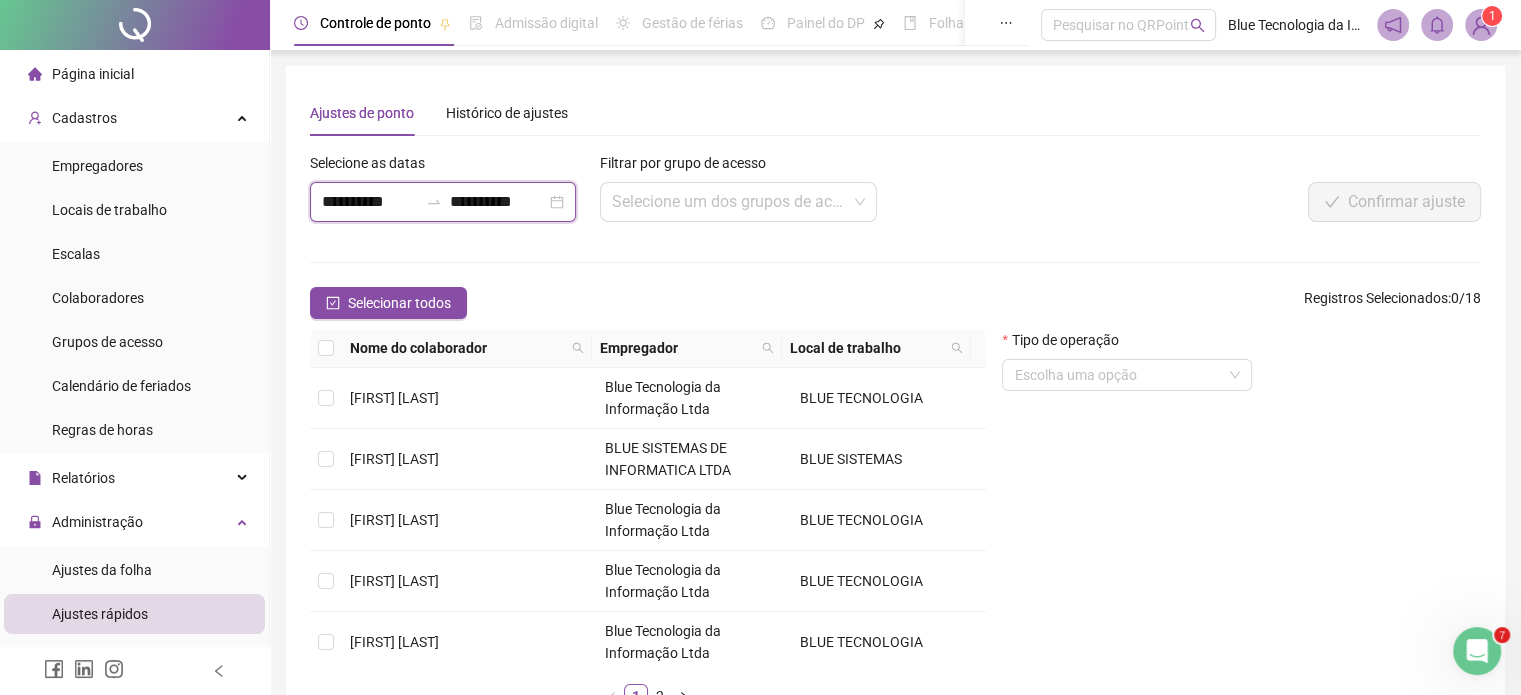 click on "**********" at bounding box center [370, 202] 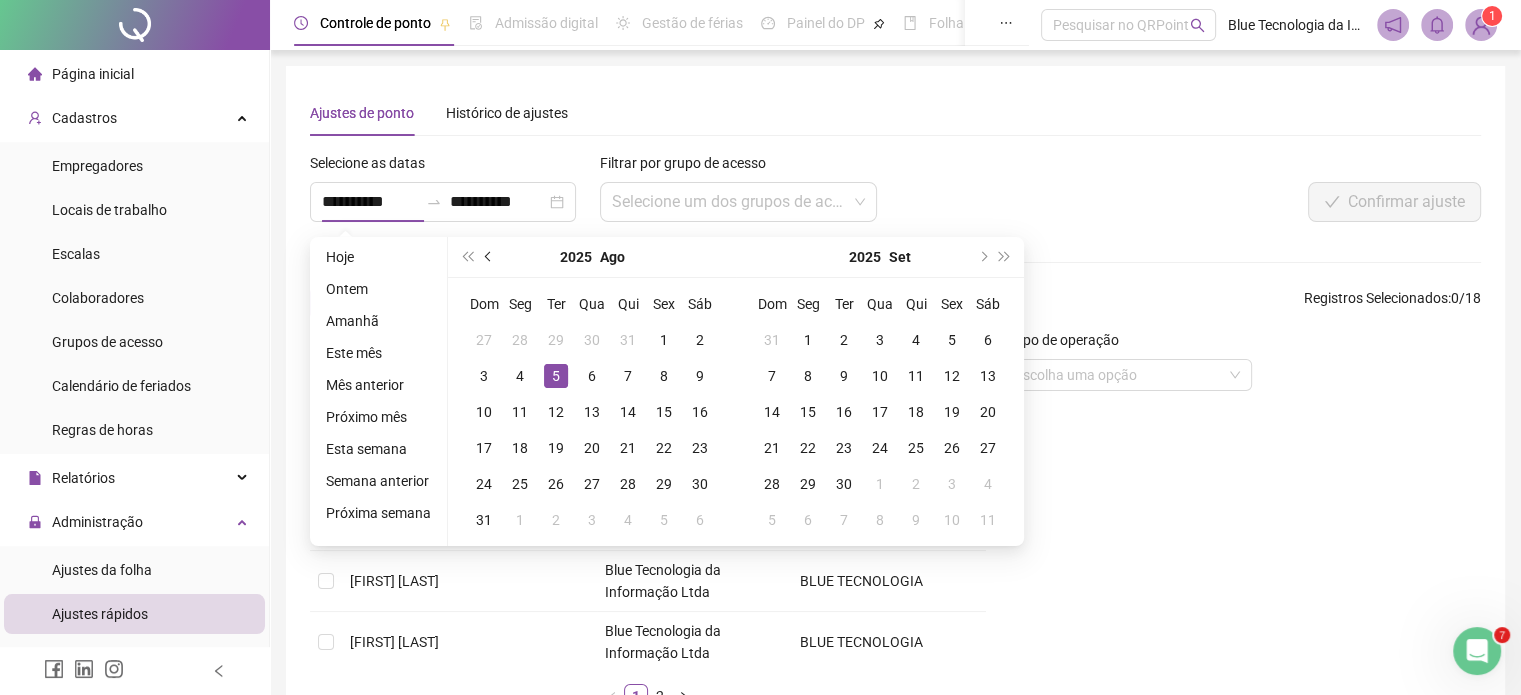 click at bounding box center [490, 257] 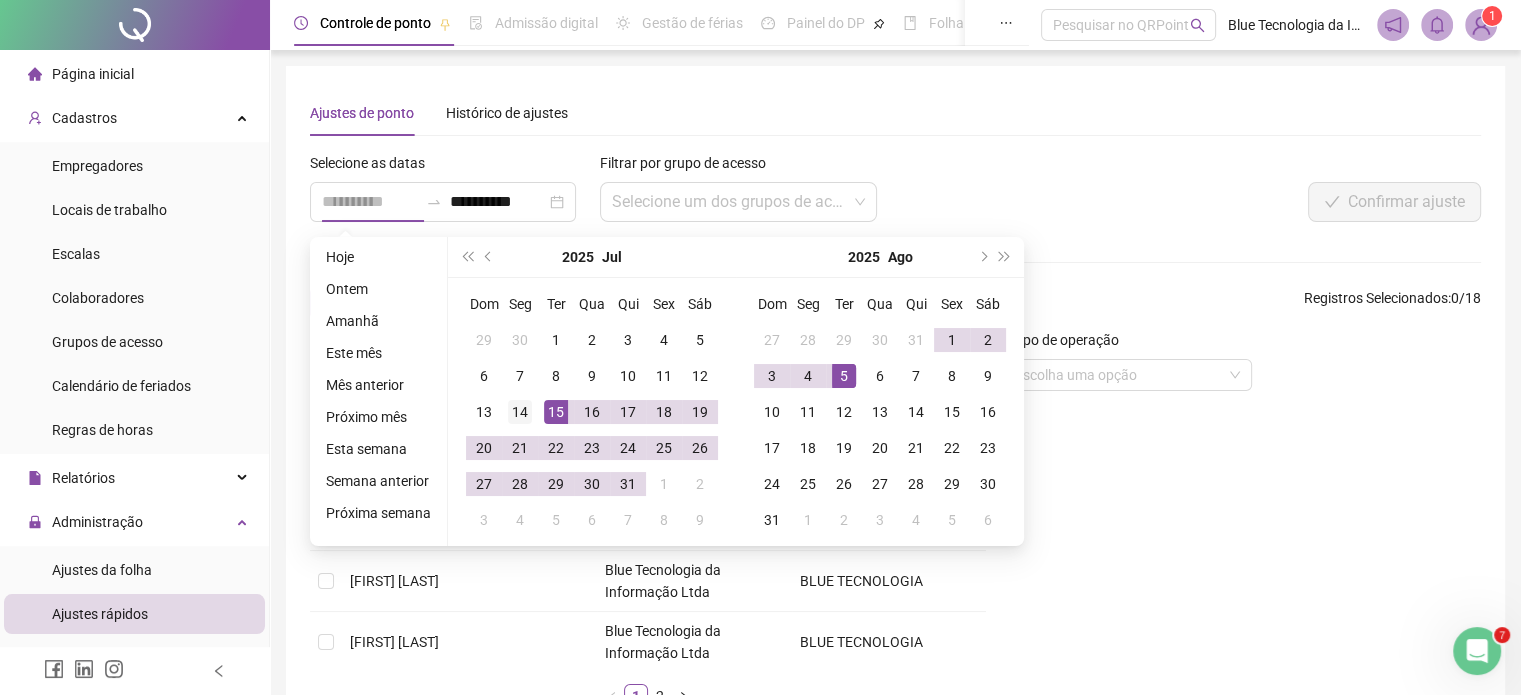 type on "**********" 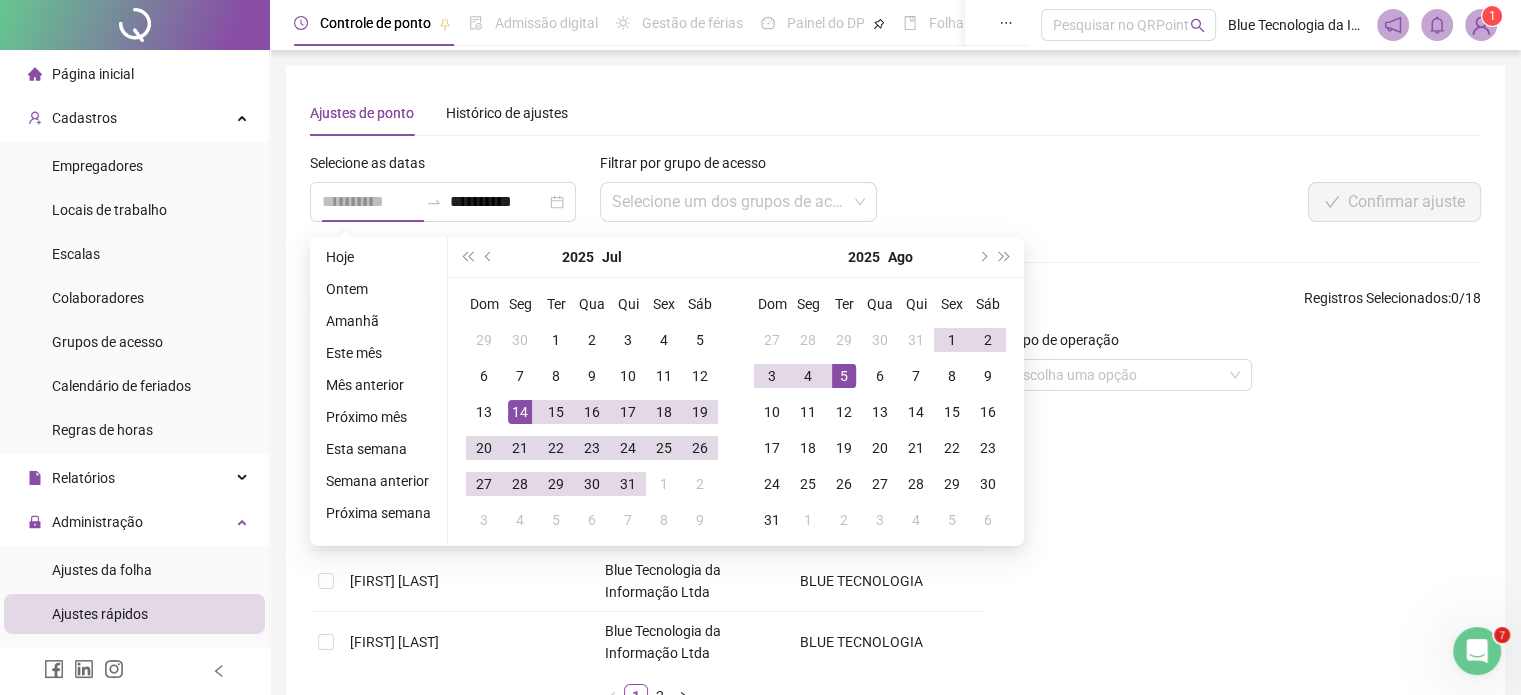 click on "14" at bounding box center (520, 412) 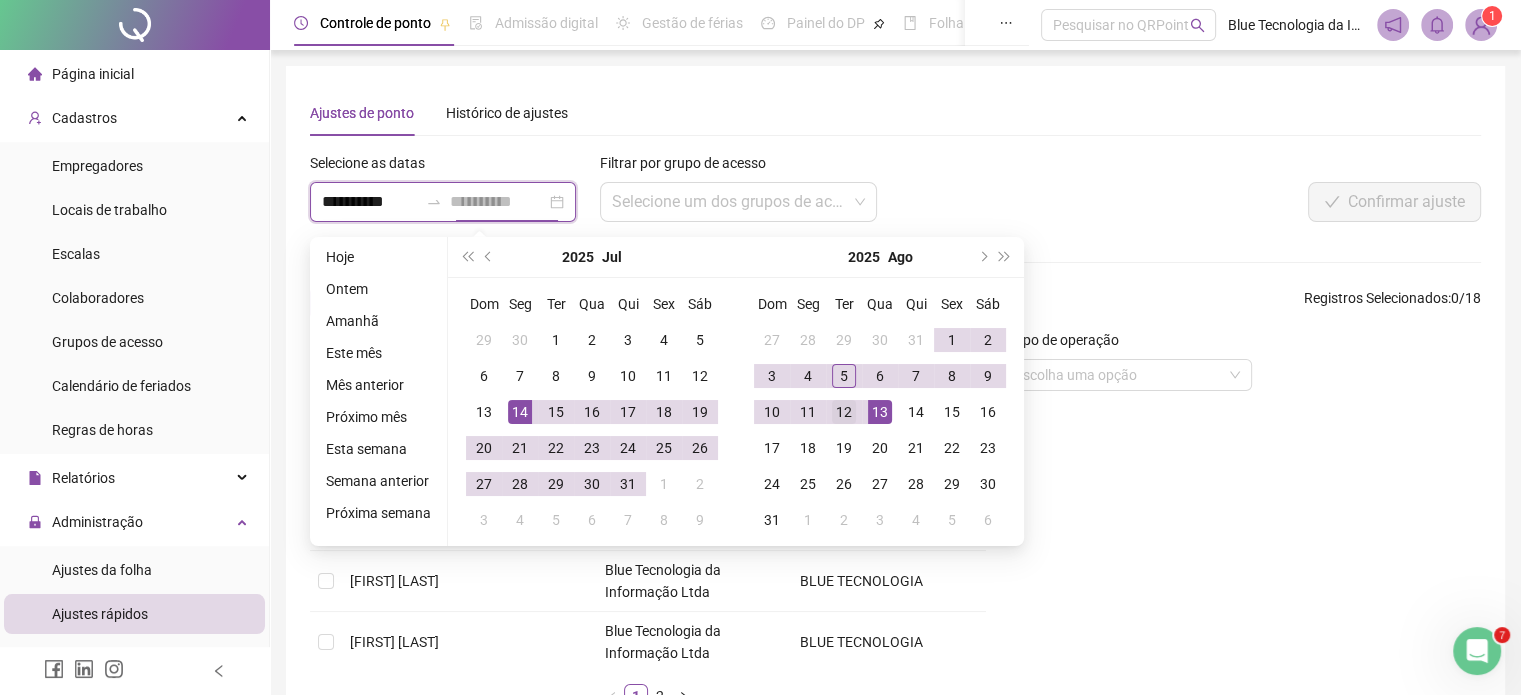type on "**********" 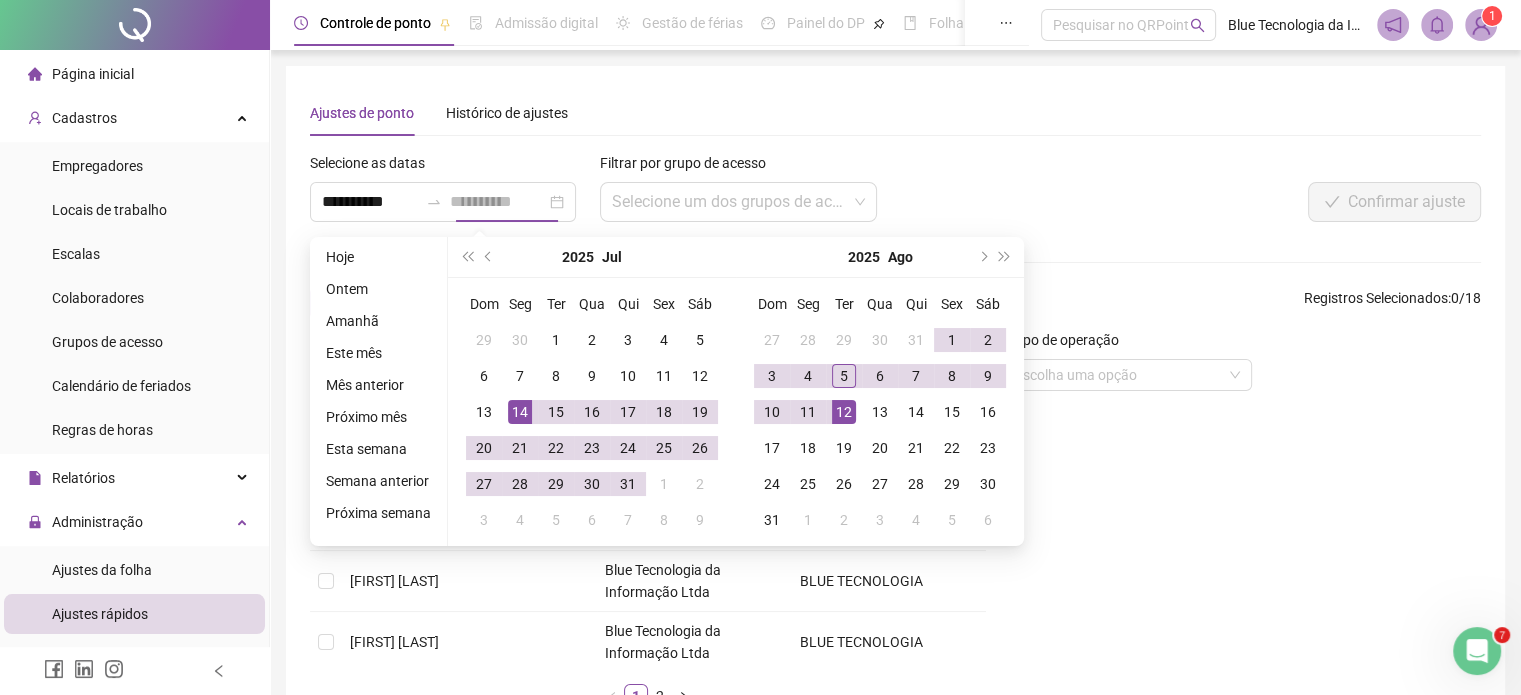 click on "12" at bounding box center (844, 412) 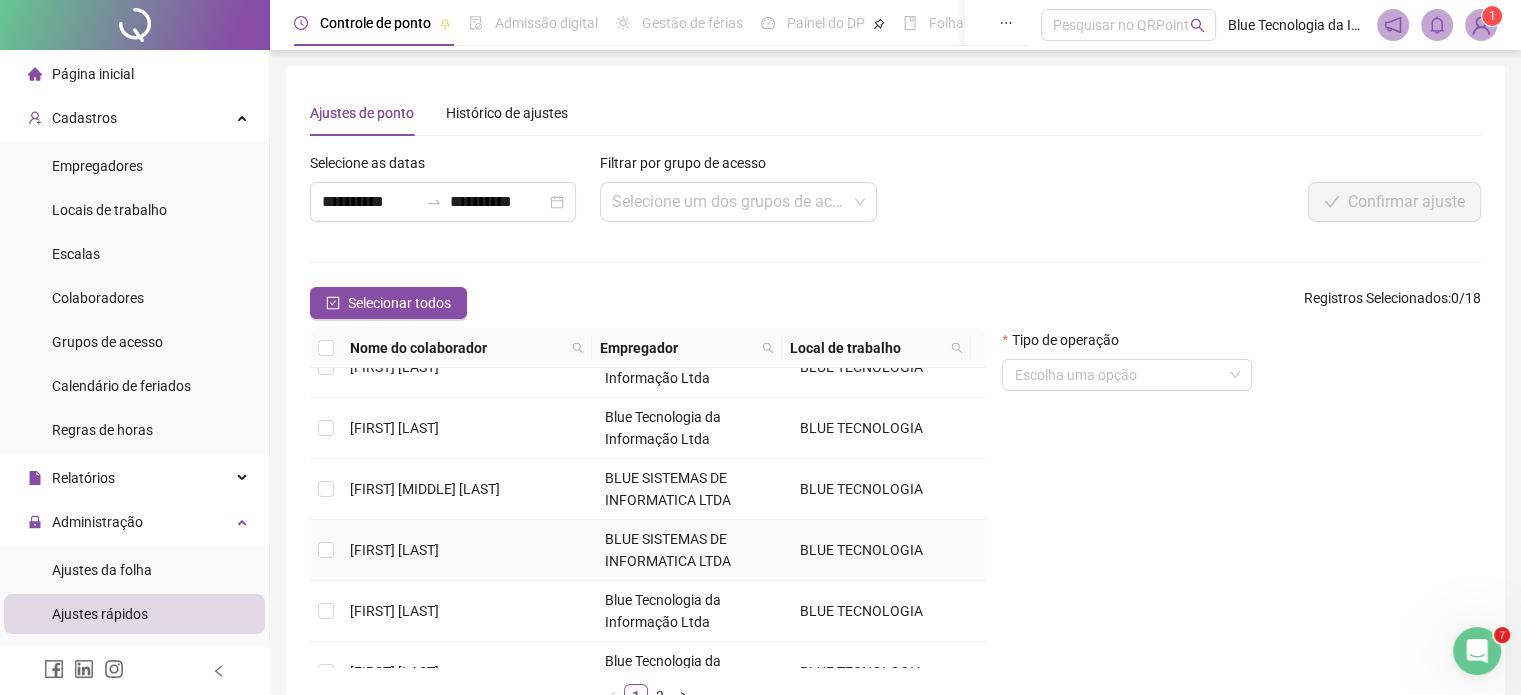 scroll, scrollTop: 412, scrollLeft: 0, axis: vertical 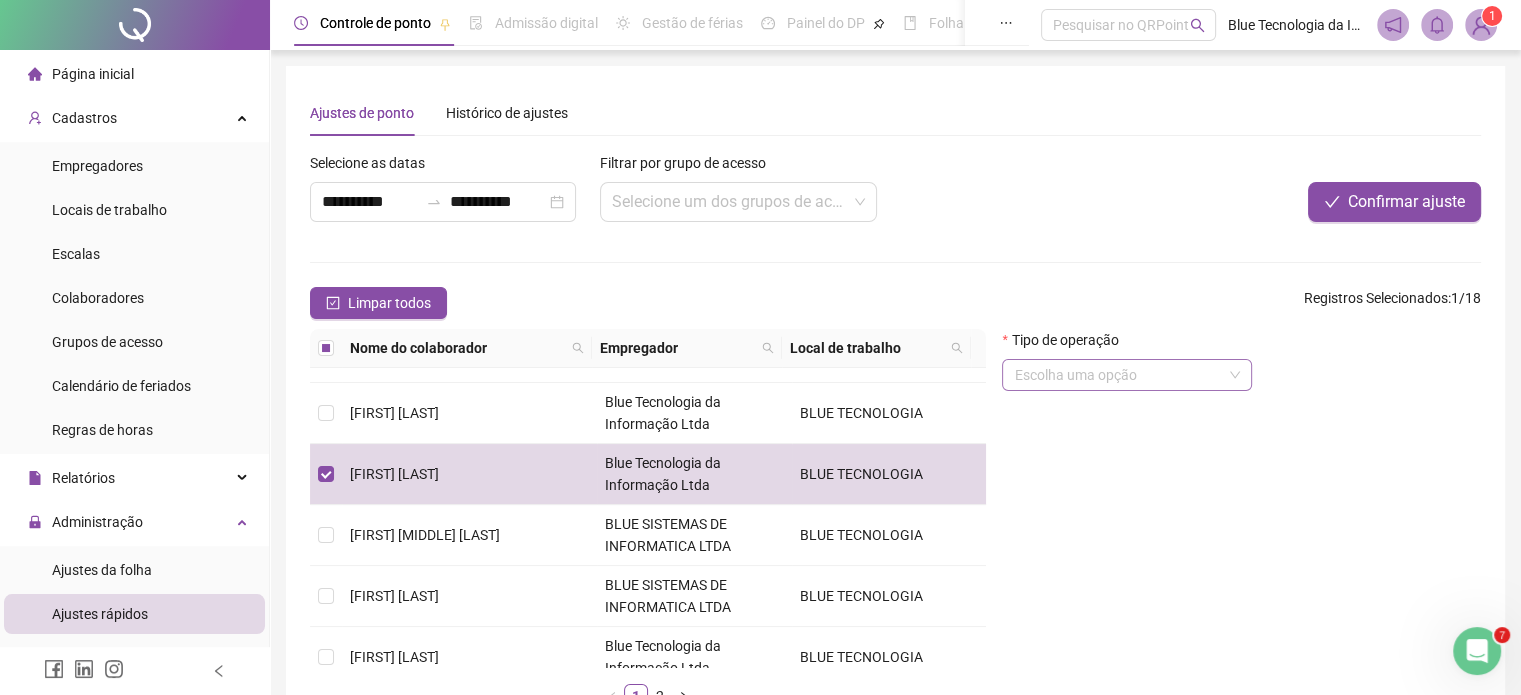 click at bounding box center (1118, 375) 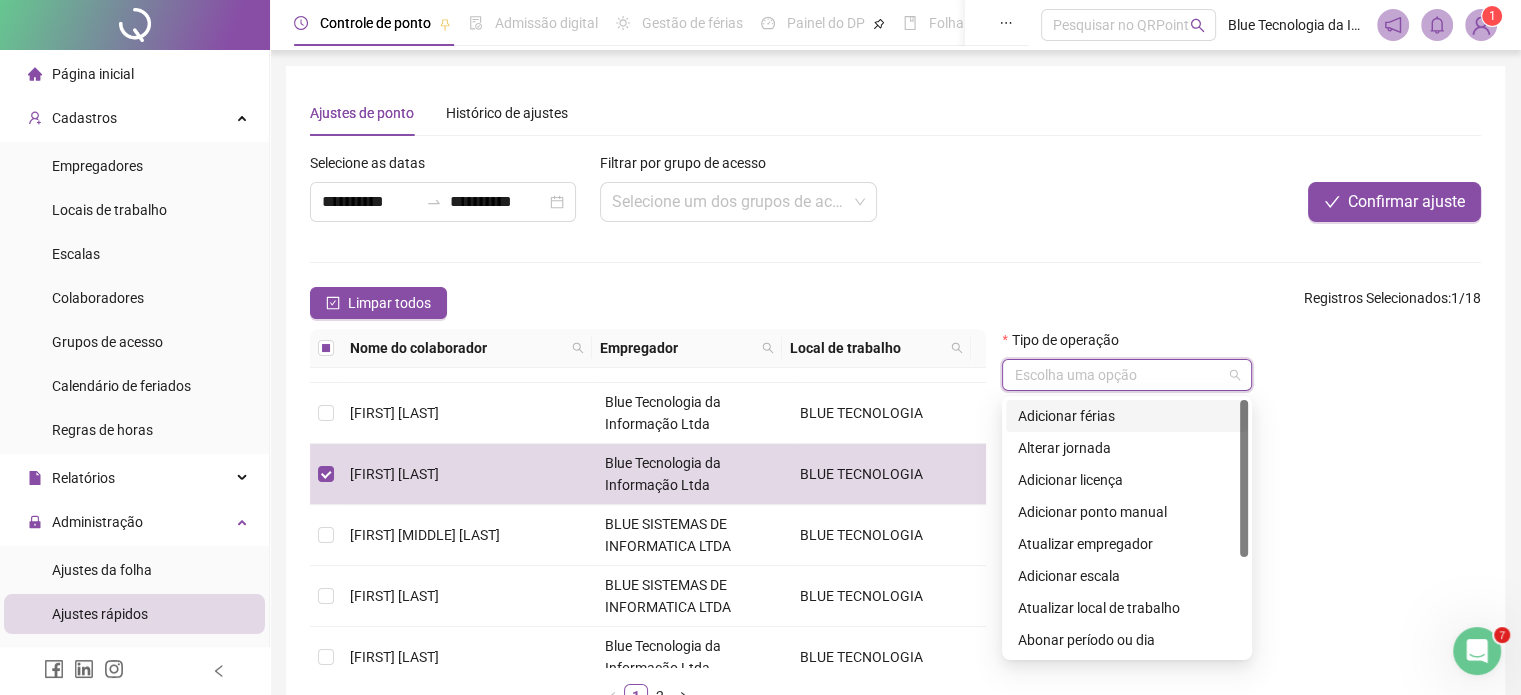 click on "Adicionar férias" at bounding box center [1127, 416] 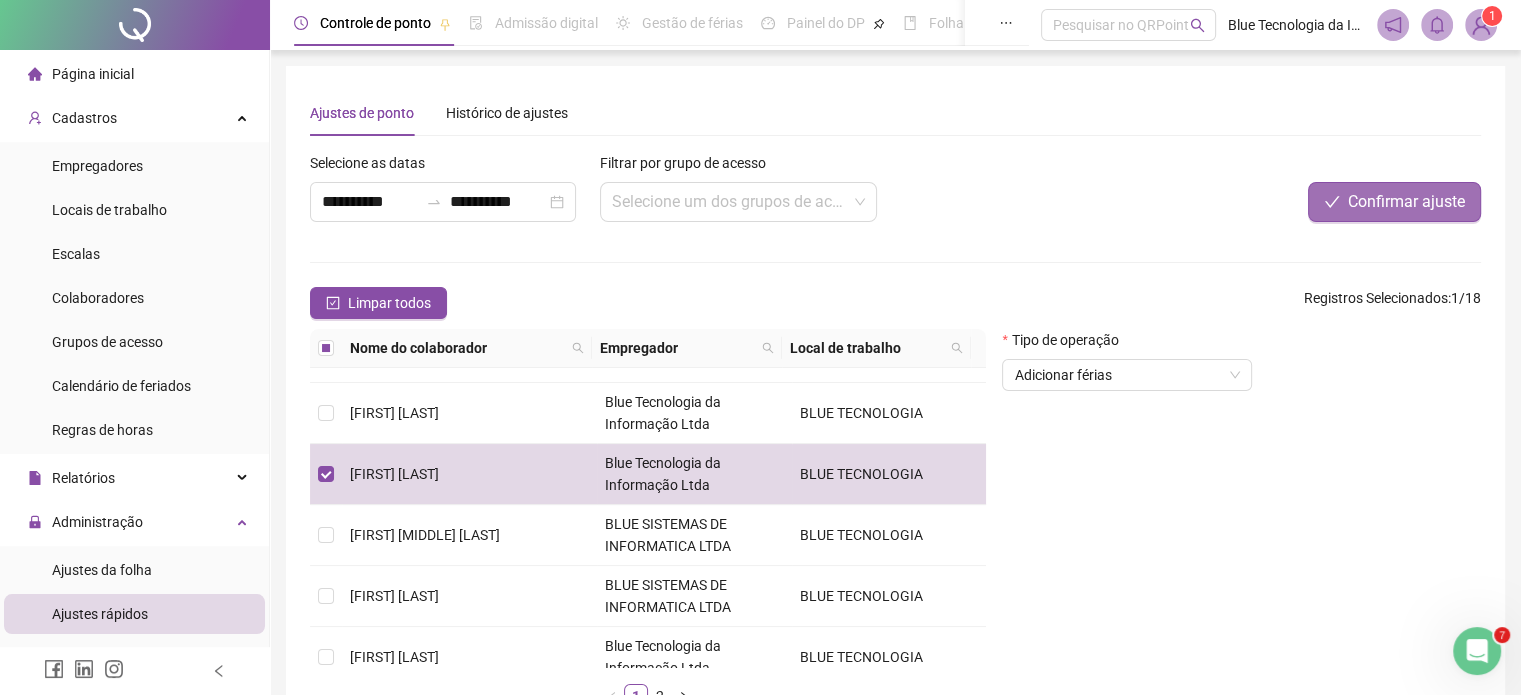click on "Confirmar ajuste" at bounding box center (1406, 202) 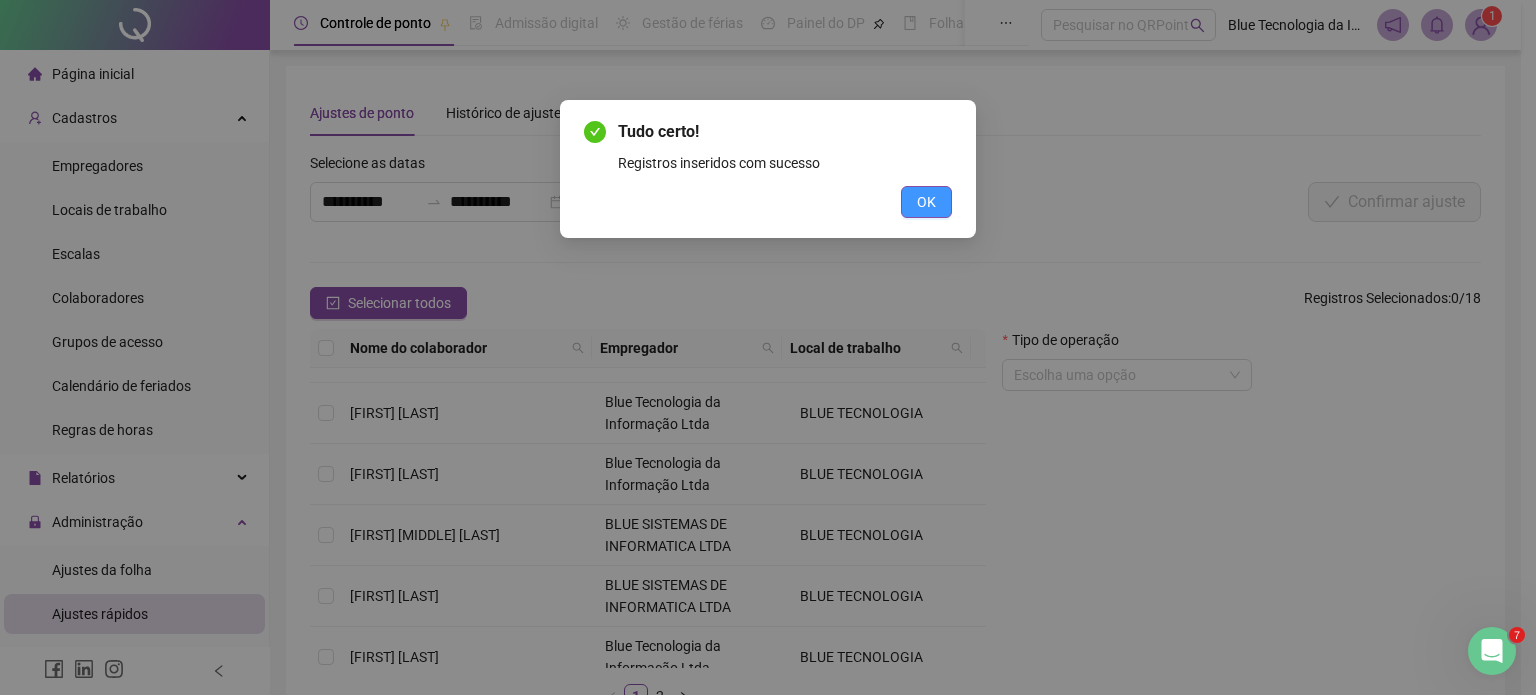 click on "OK" at bounding box center (926, 202) 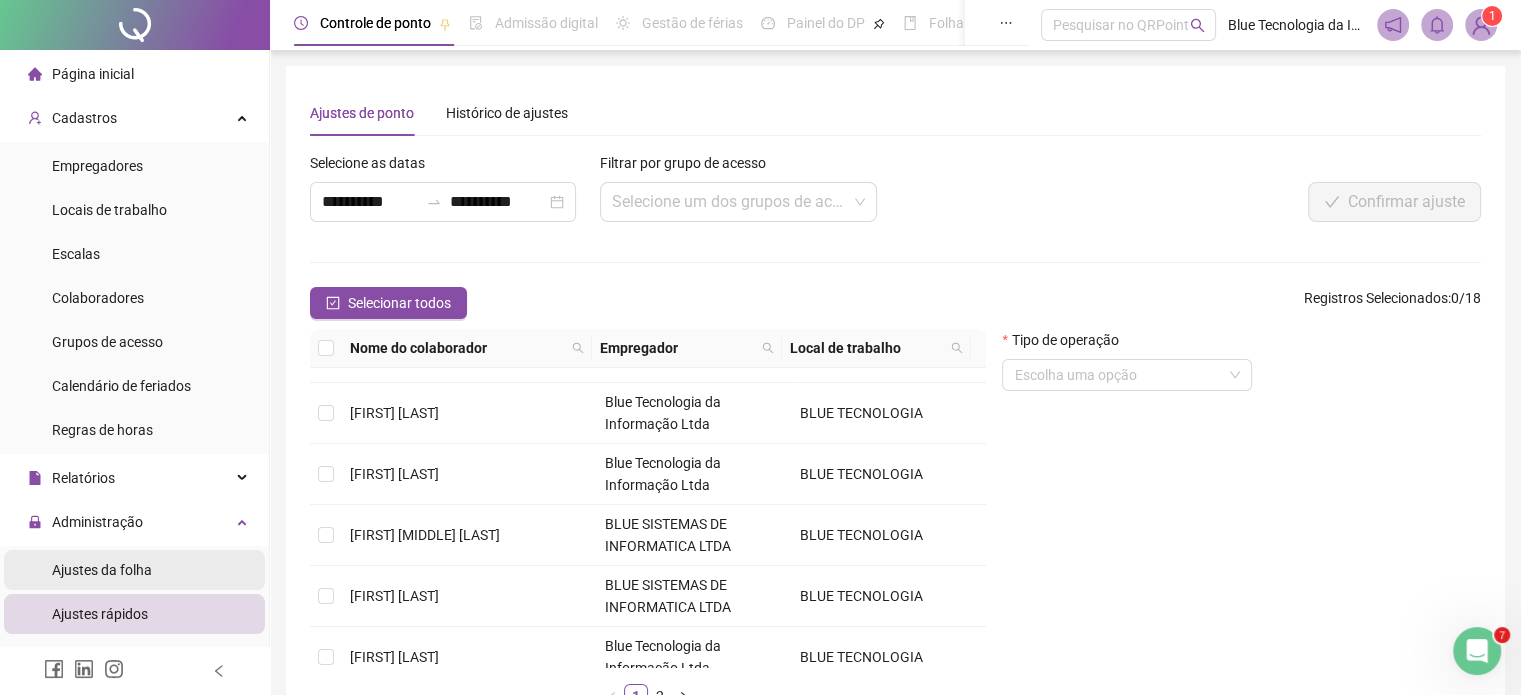 click on "Ajustes da folha" at bounding box center (102, 570) 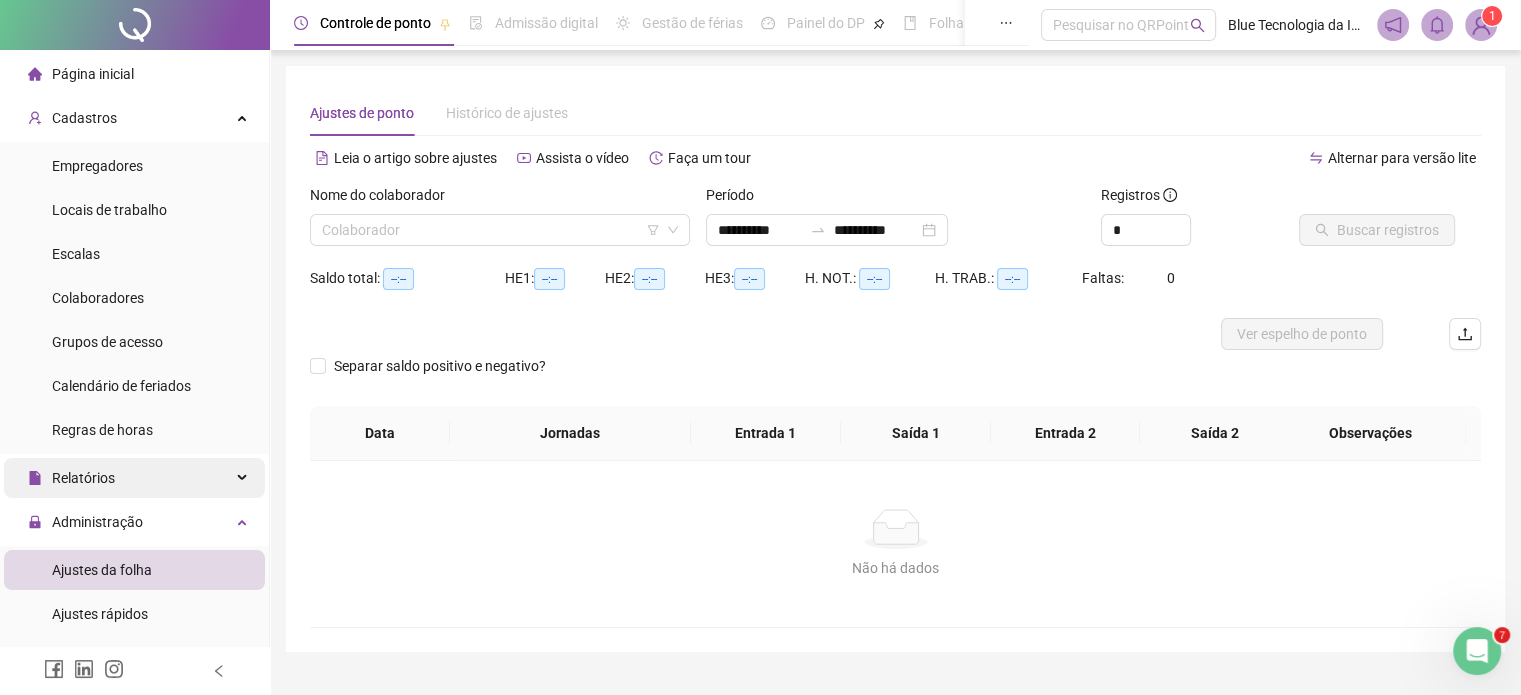 click on "Relatórios" at bounding box center (134, 478) 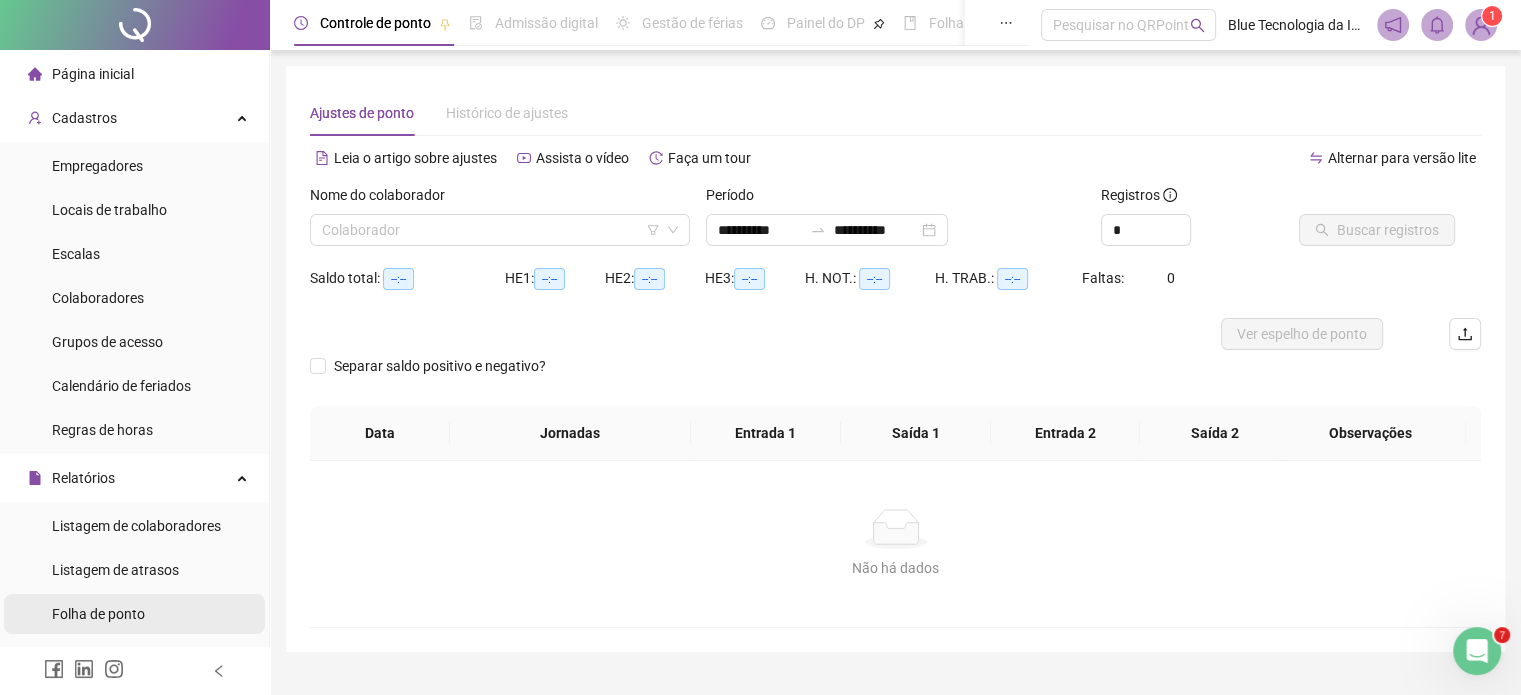 click on "Folha de ponto" at bounding box center [98, 614] 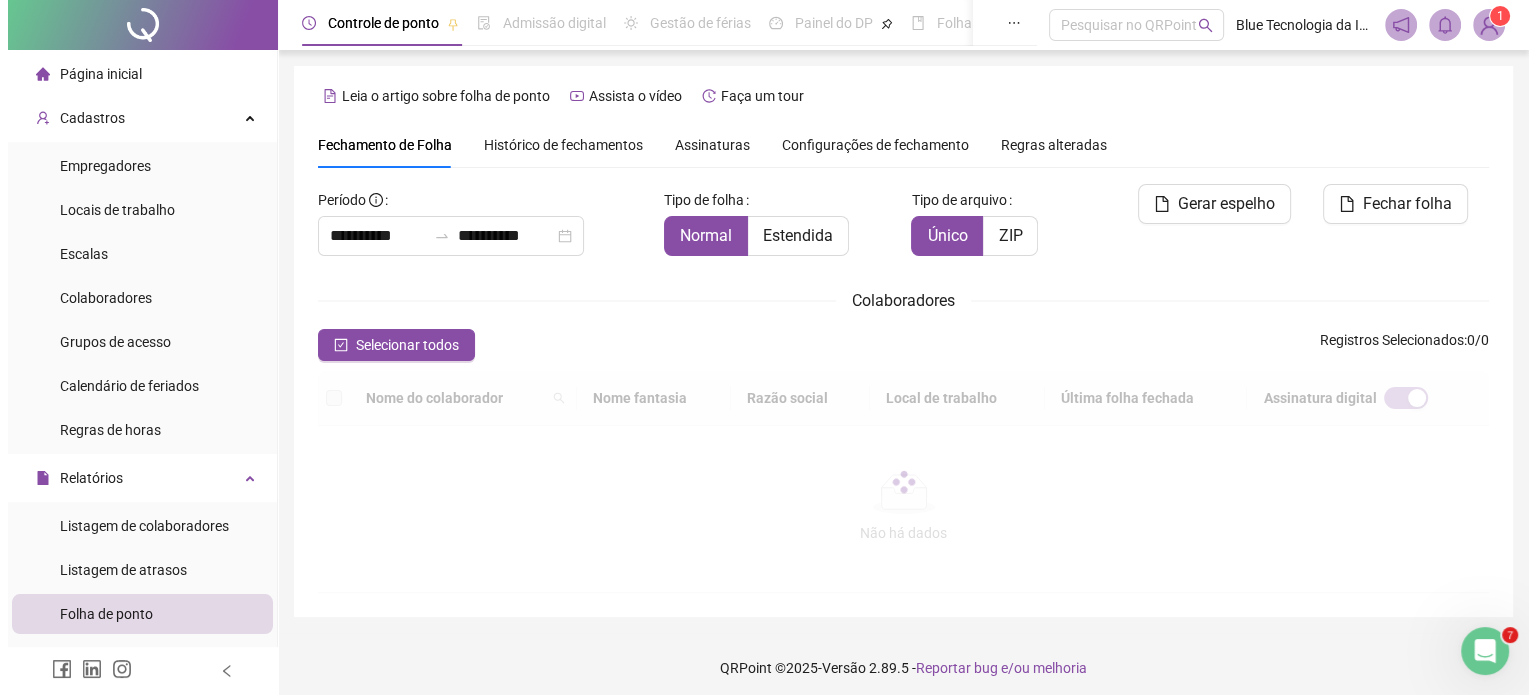 scroll, scrollTop: 61, scrollLeft: 0, axis: vertical 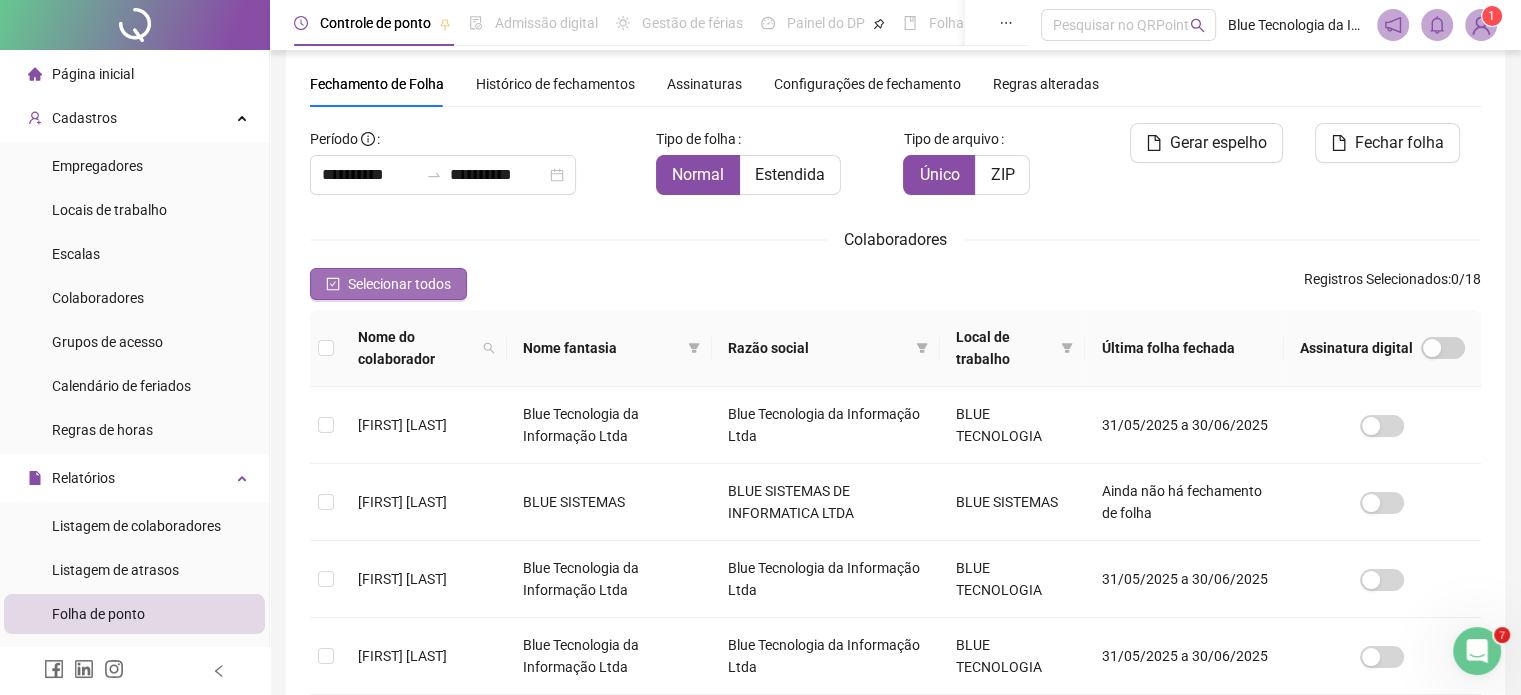 click 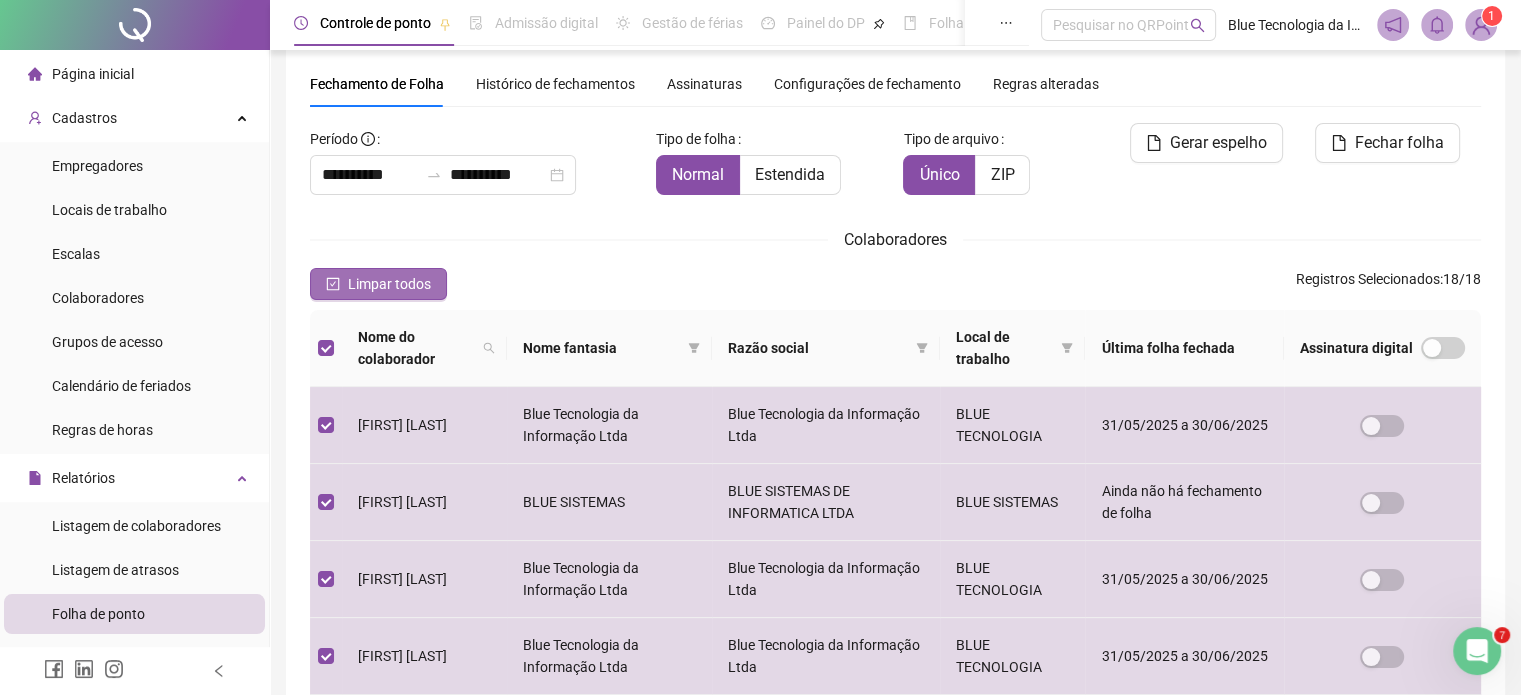 click 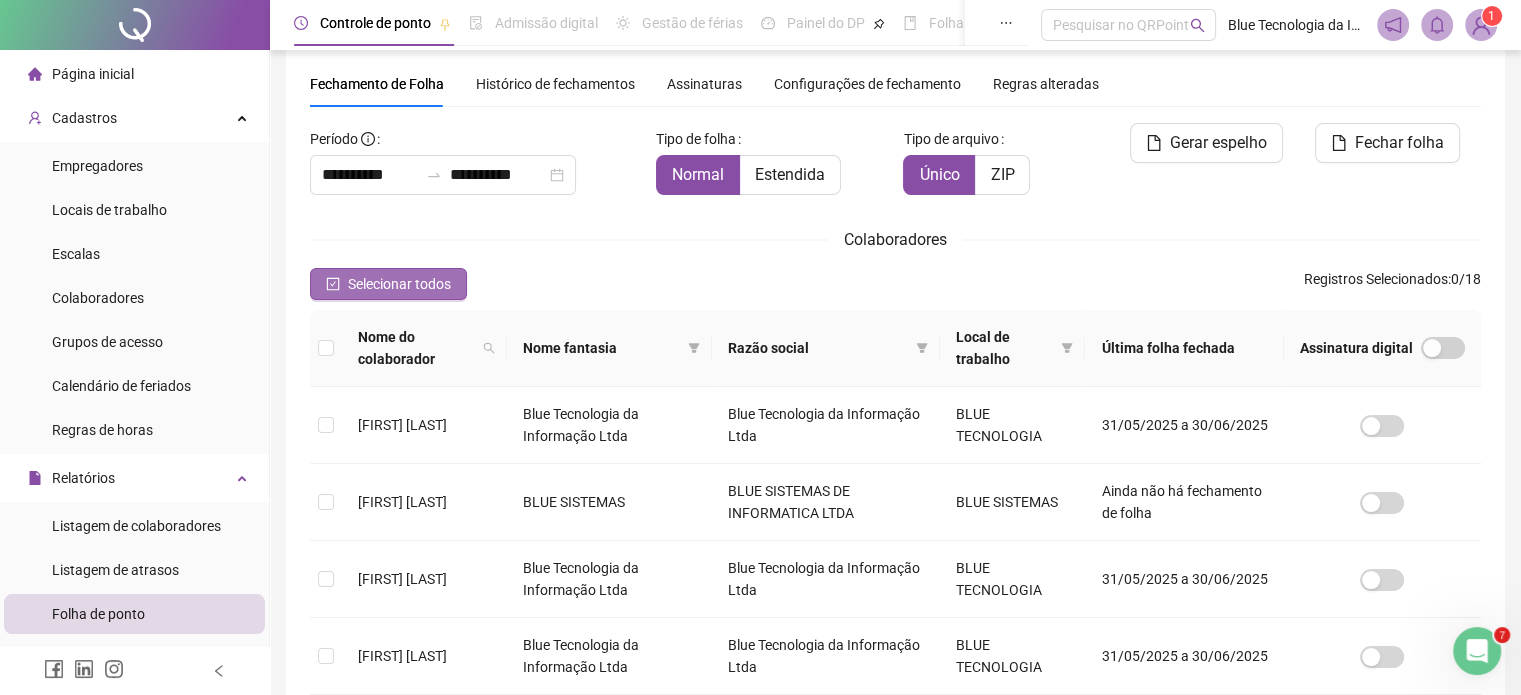 click 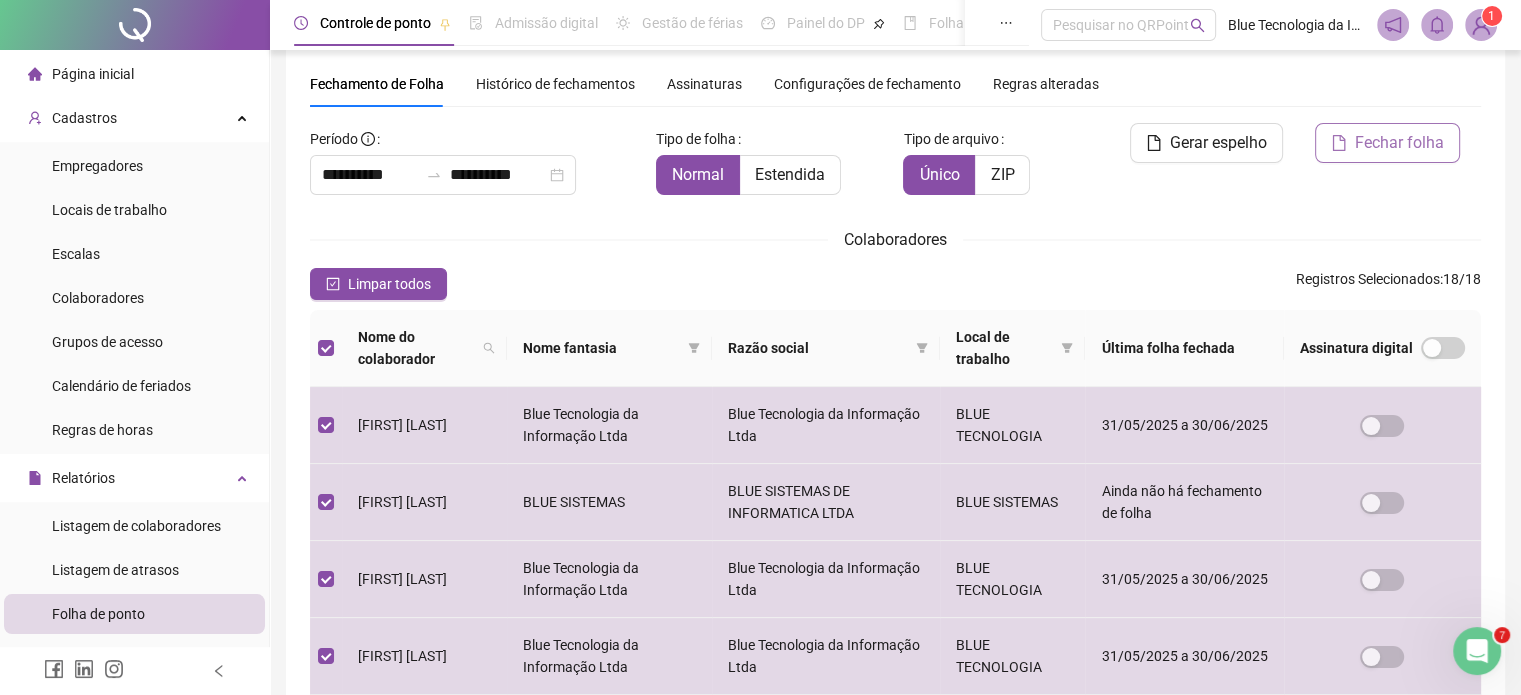 click on "Fechar folha" at bounding box center (1399, 143) 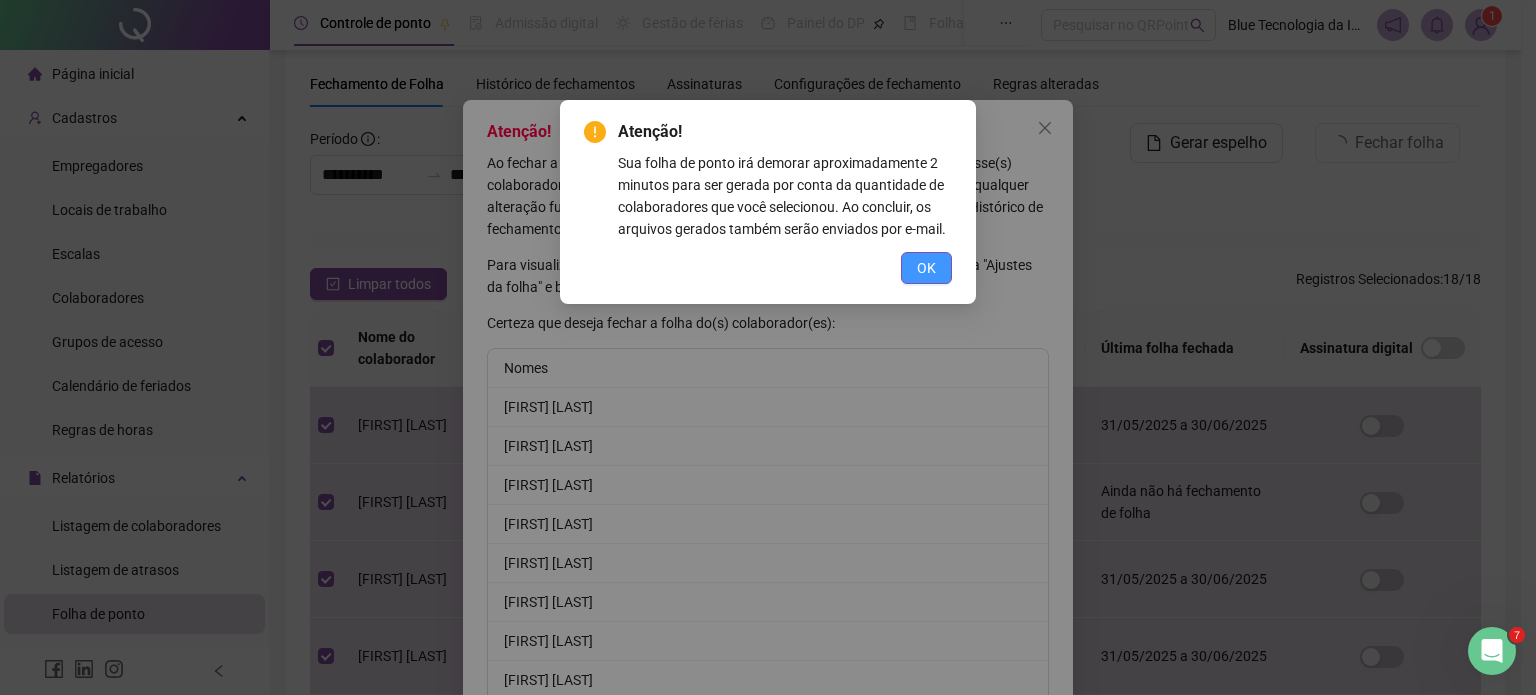 click on "OK" at bounding box center (926, 268) 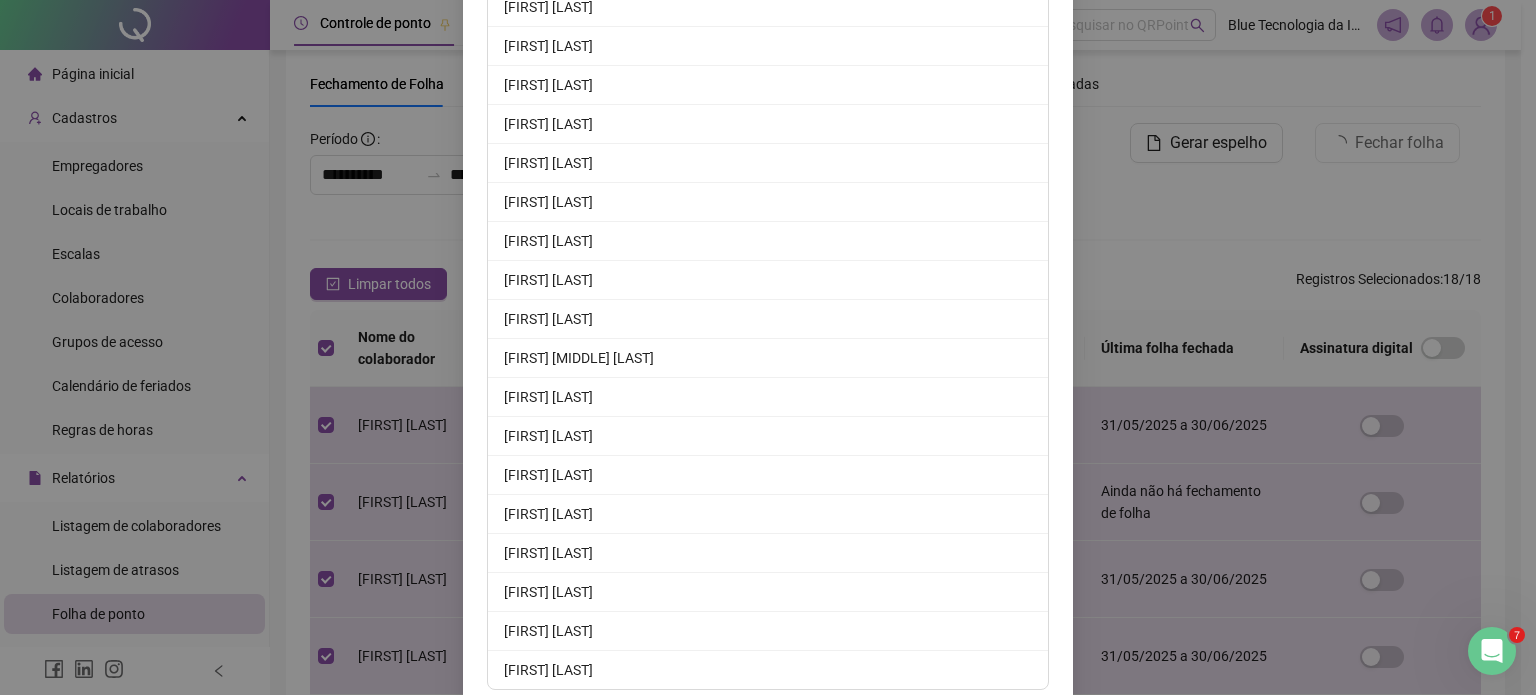 scroll, scrollTop: 479, scrollLeft: 0, axis: vertical 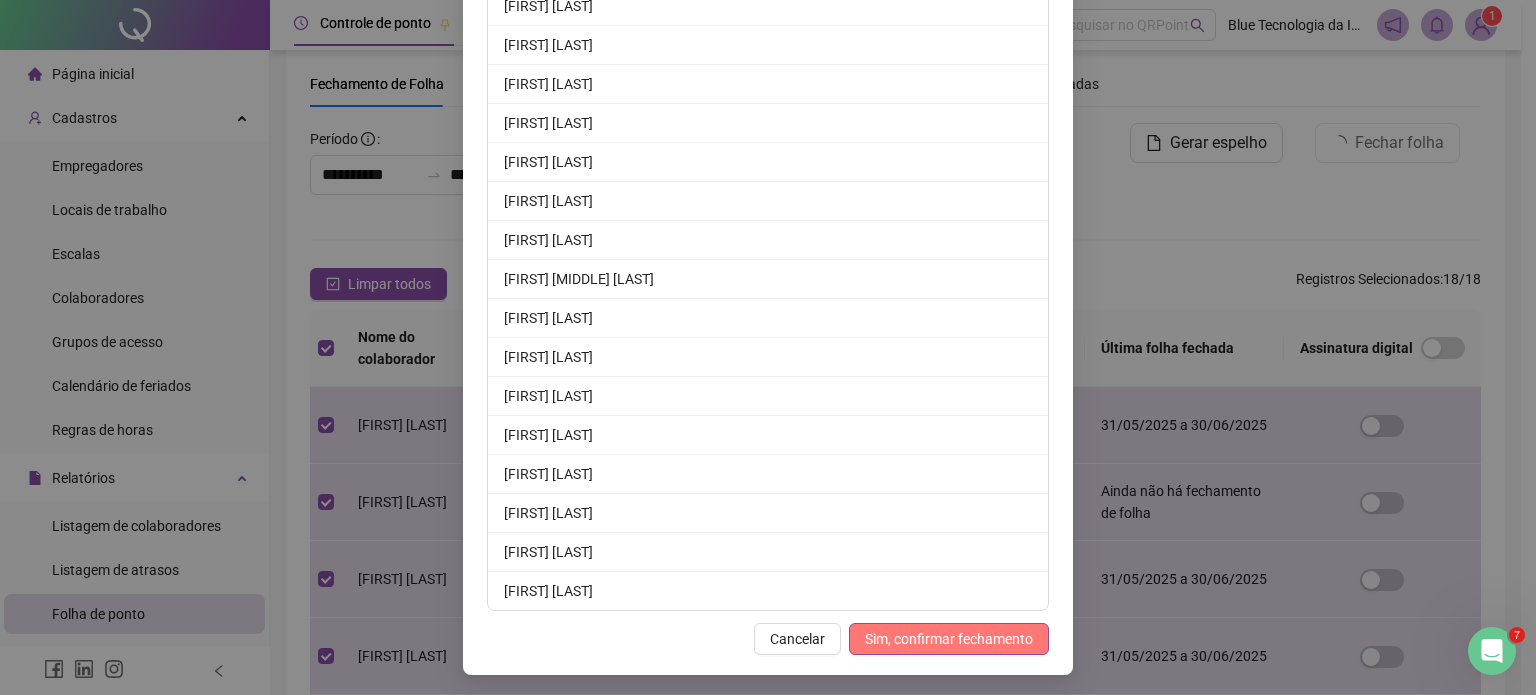 click on "Sim, confirmar fechamento" at bounding box center (949, 639) 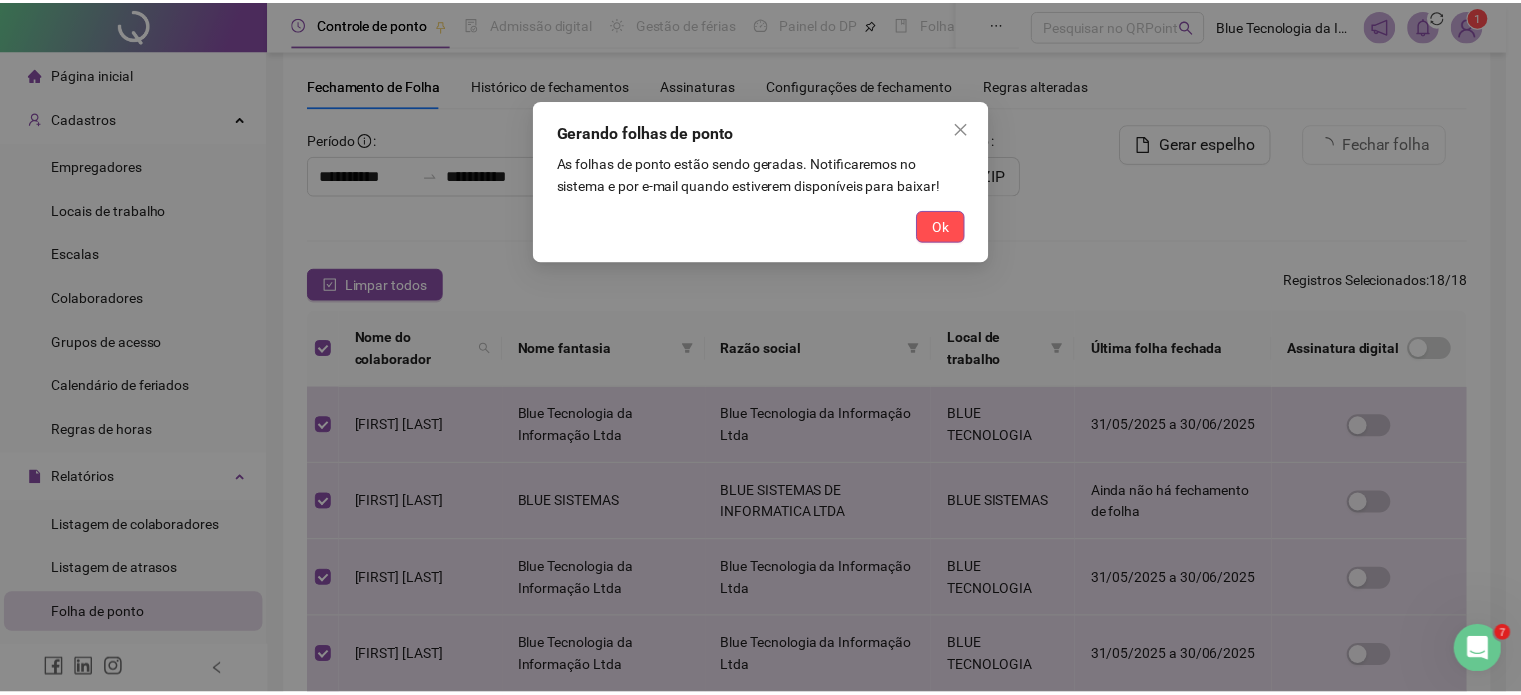 scroll, scrollTop: 380, scrollLeft: 0, axis: vertical 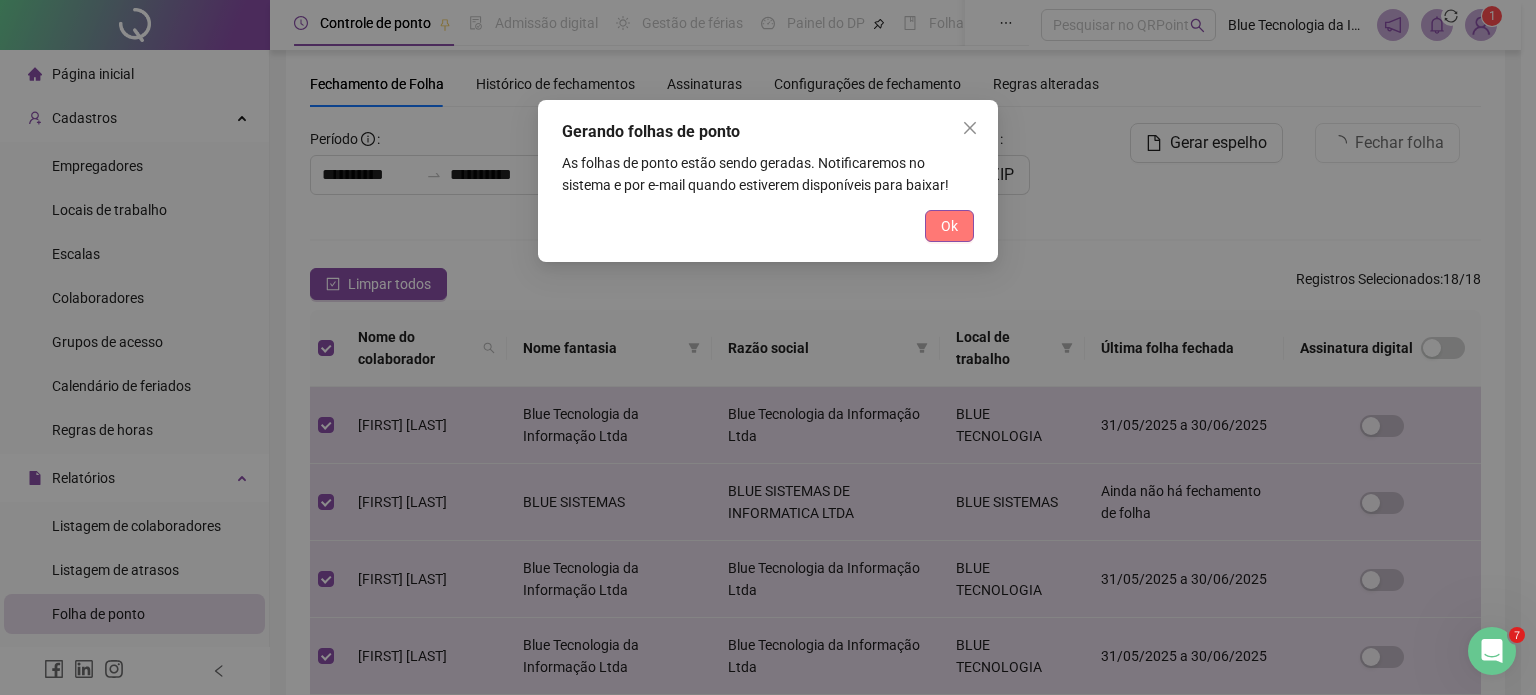 click on "Ok" at bounding box center (949, 226) 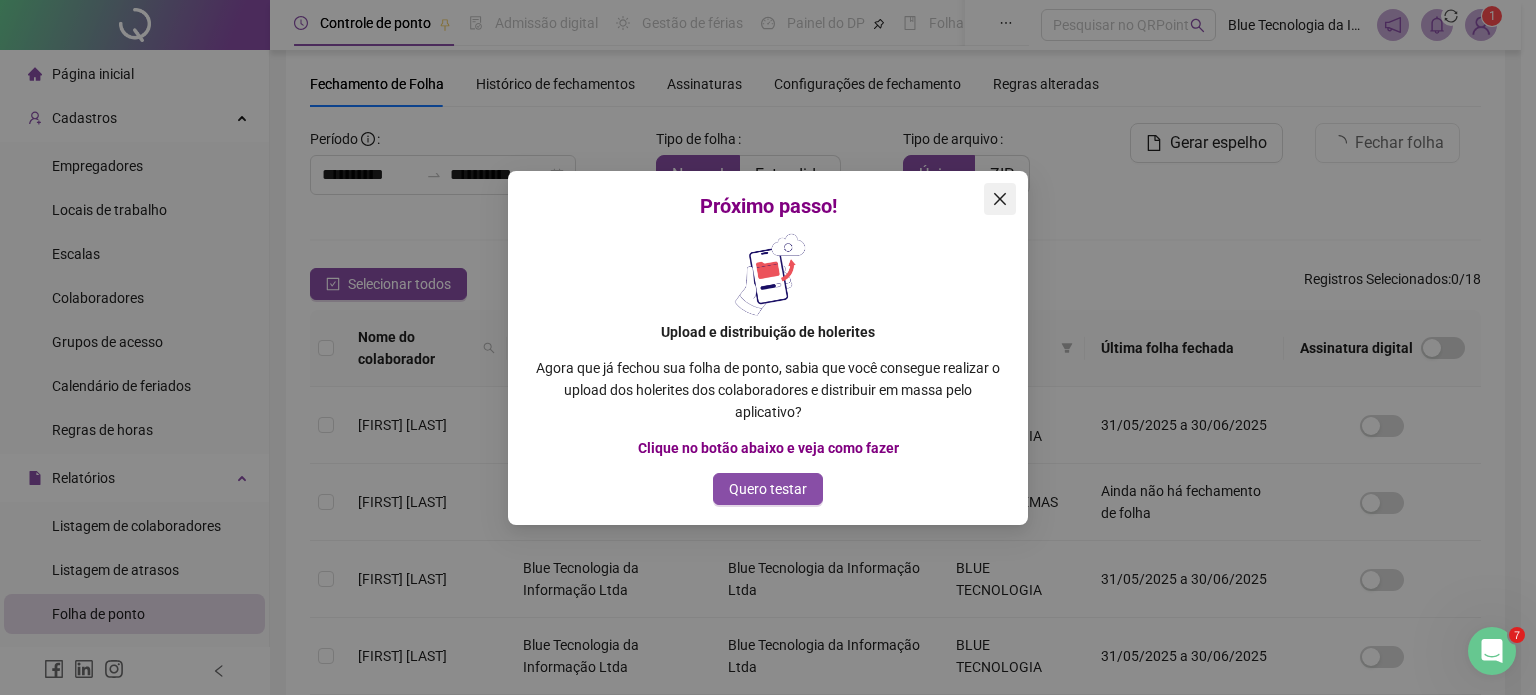 click 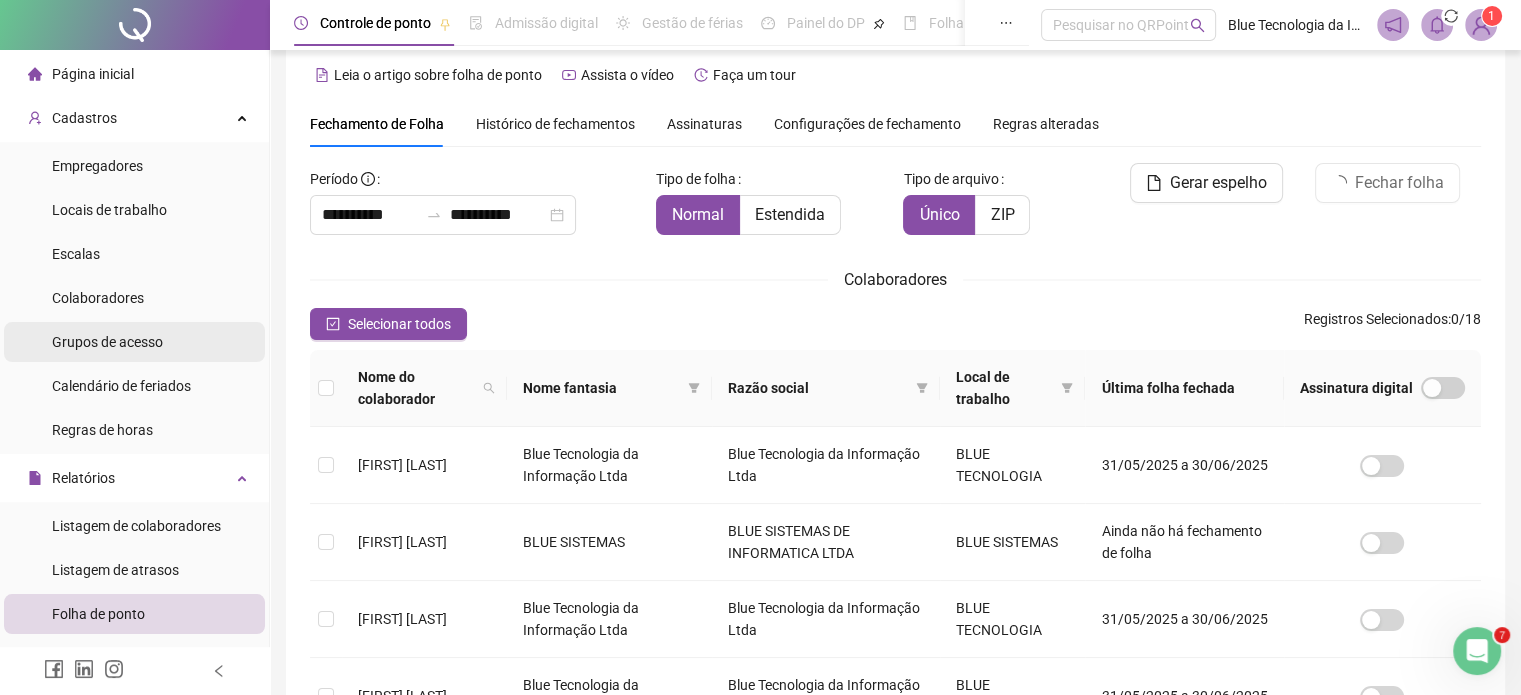 scroll, scrollTop: 0, scrollLeft: 0, axis: both 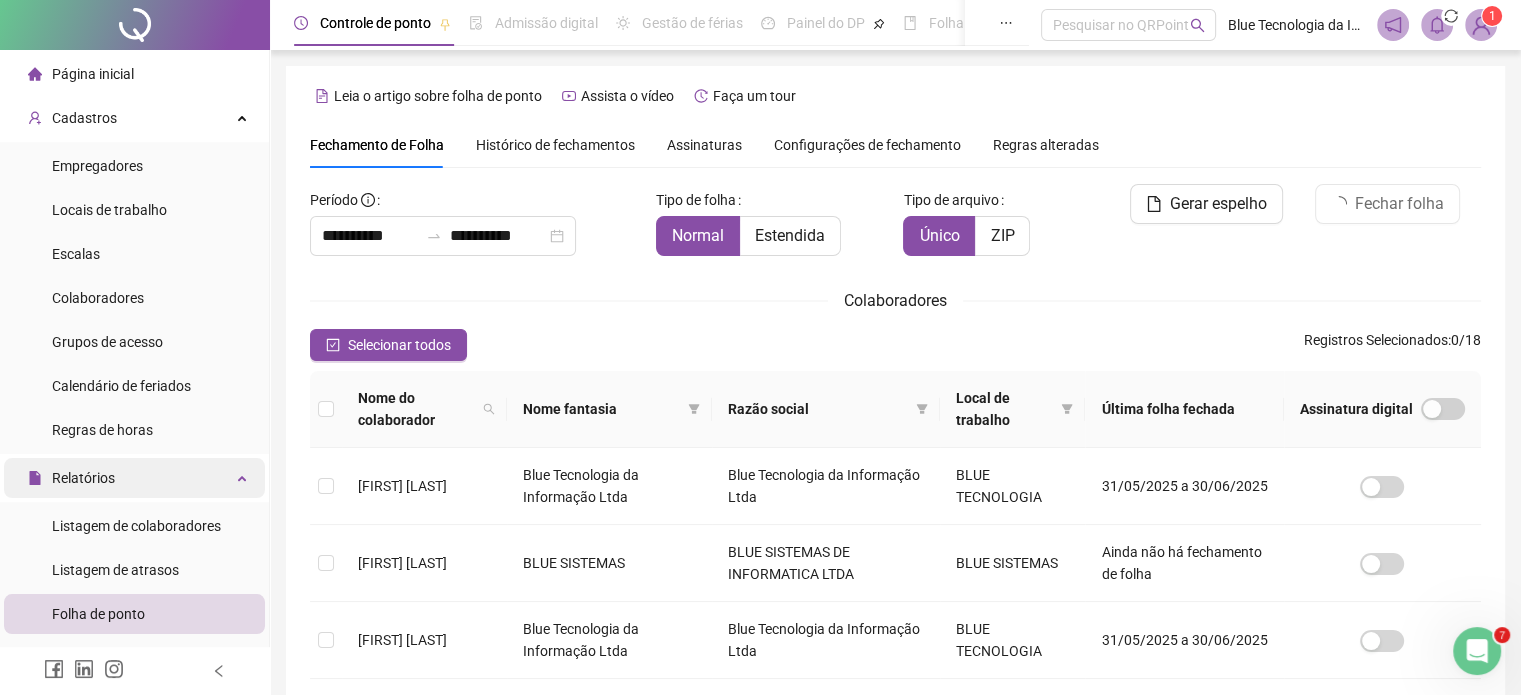 click on "Relatórios" at bounding box center [83, 478] 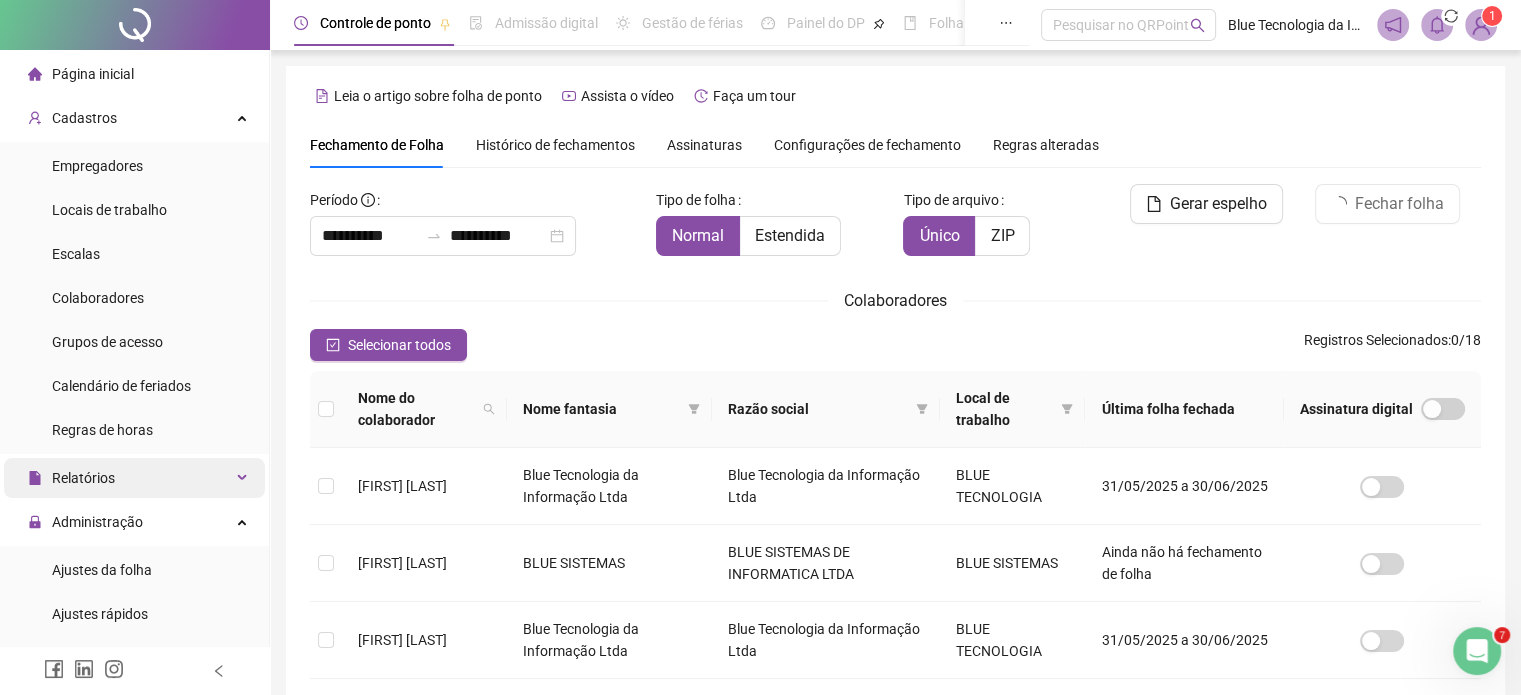 click on "Relatórios" at bounding box center (83, 478) 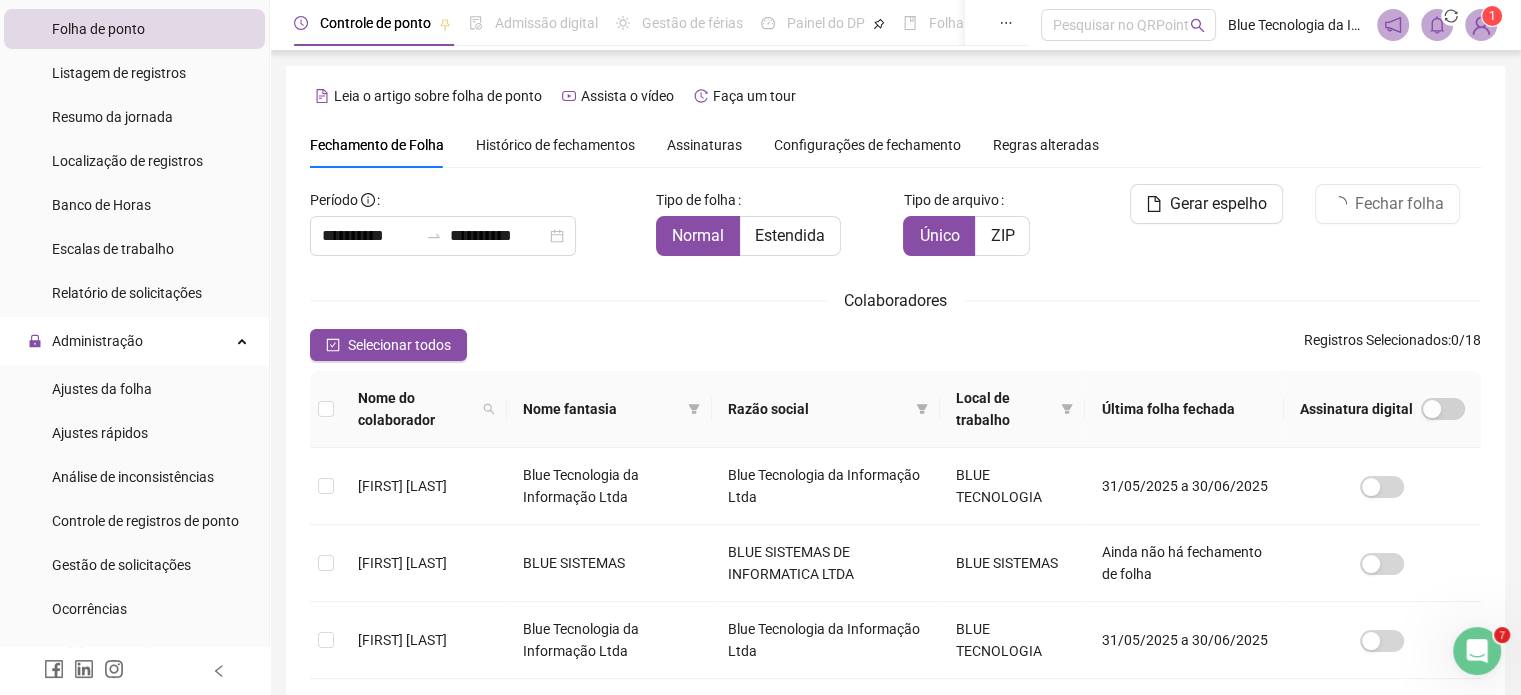 scroll, scrollTop: 600, scrollLeft: 0, axis: vertical 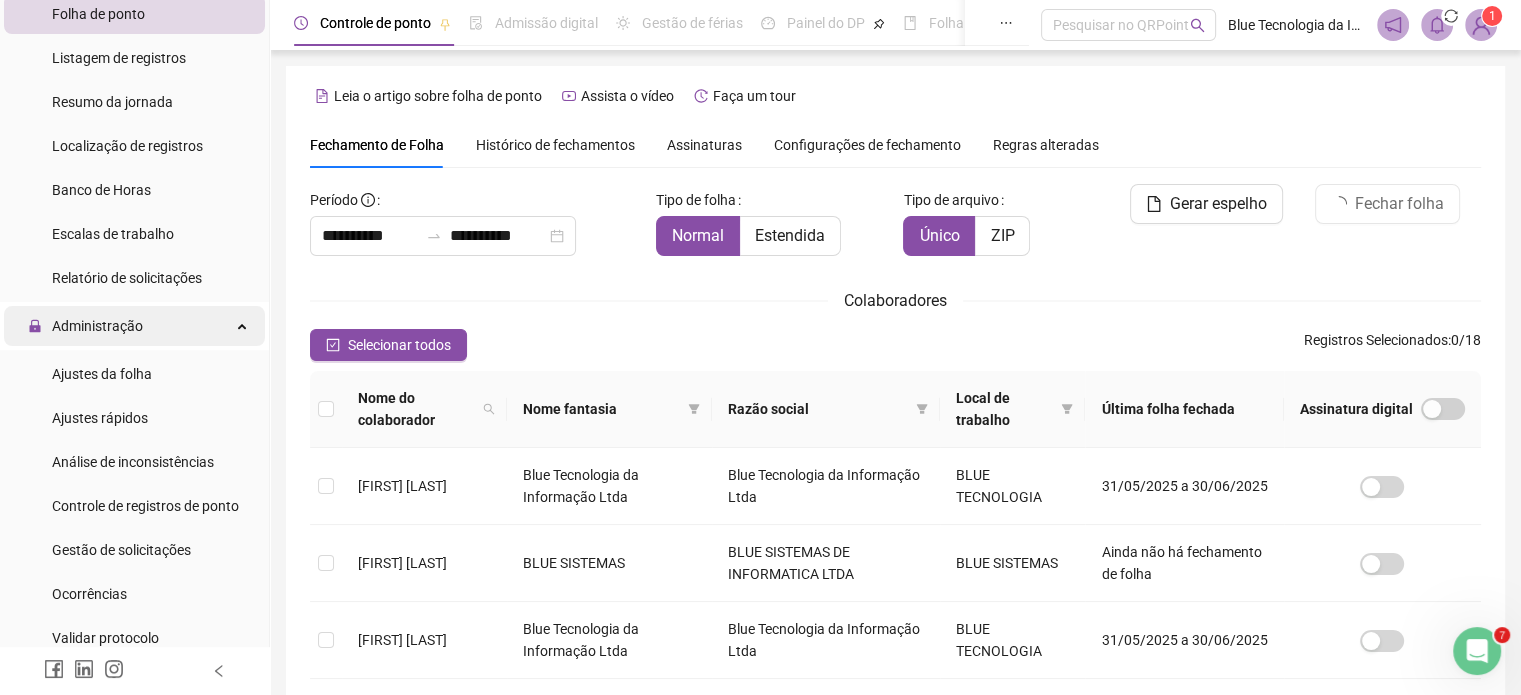 click on "Administração" at bounding box center [97, 326] 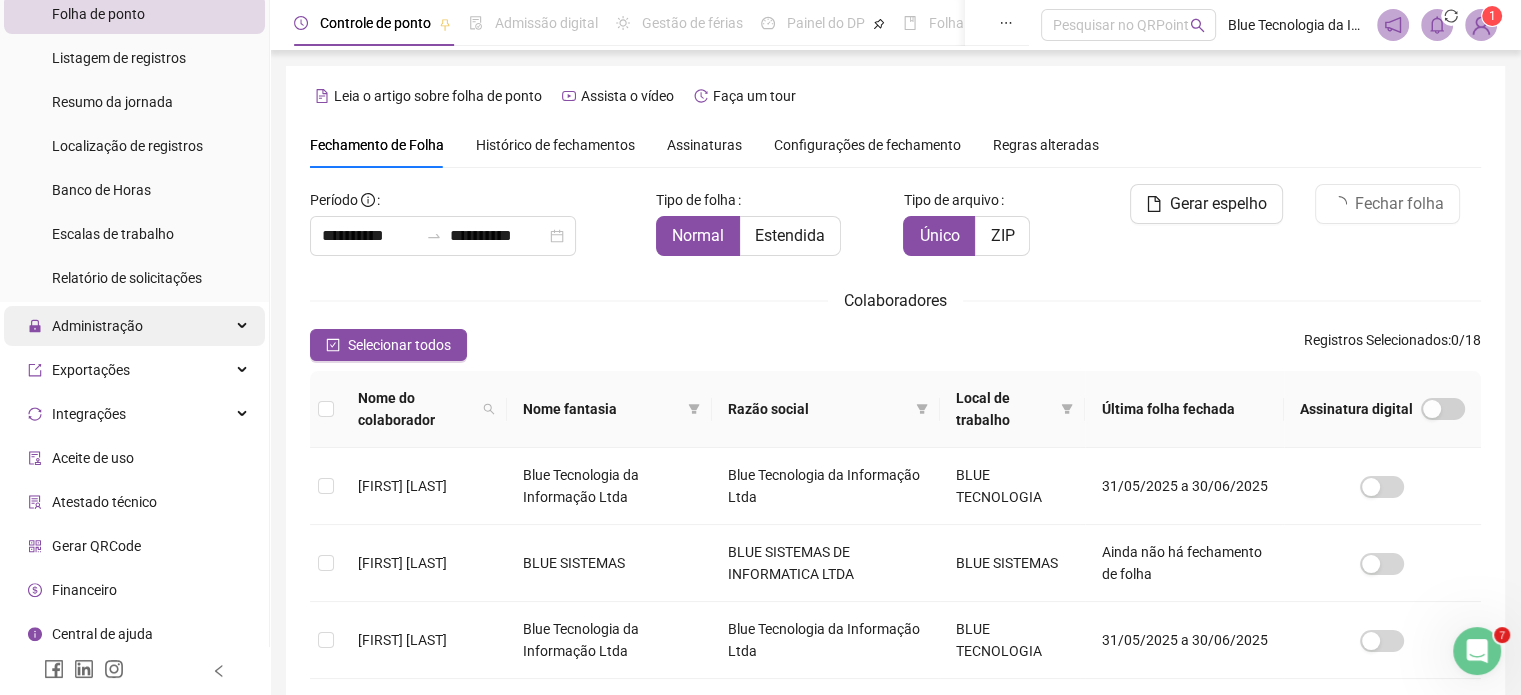 click on "Administração" at bounding box center [97, 326] 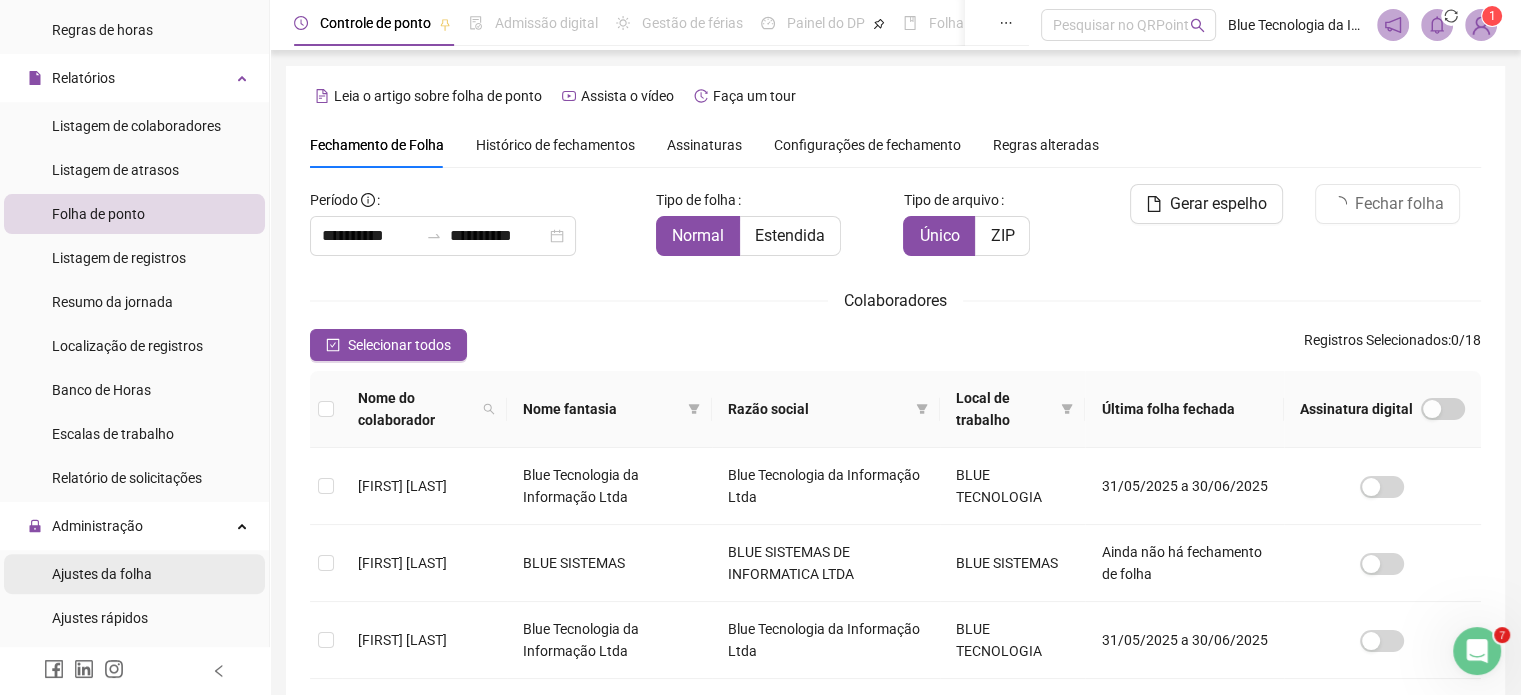 scroll, scrollTop: 400, scrollLeft: 0, axis: vertical 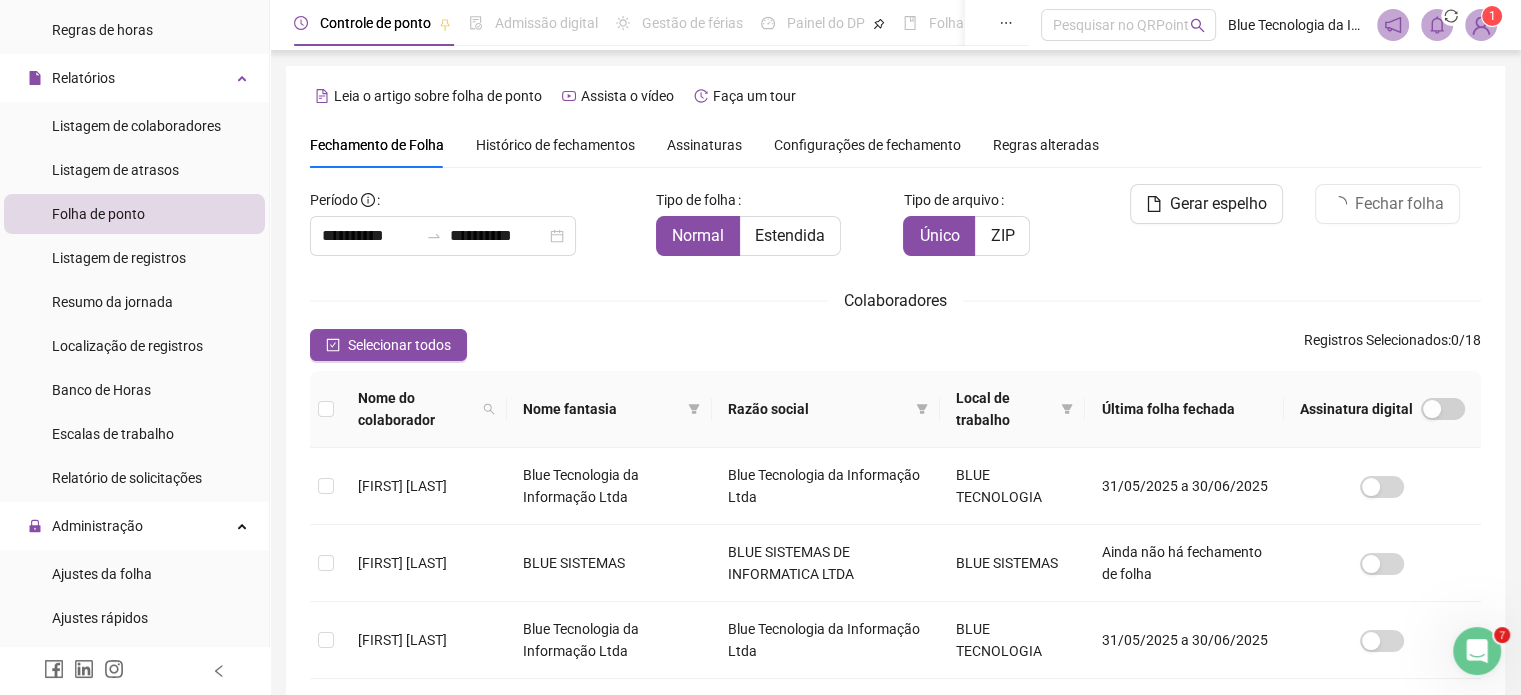 click on "Folha de ponto" at bounding box center (98, 214) 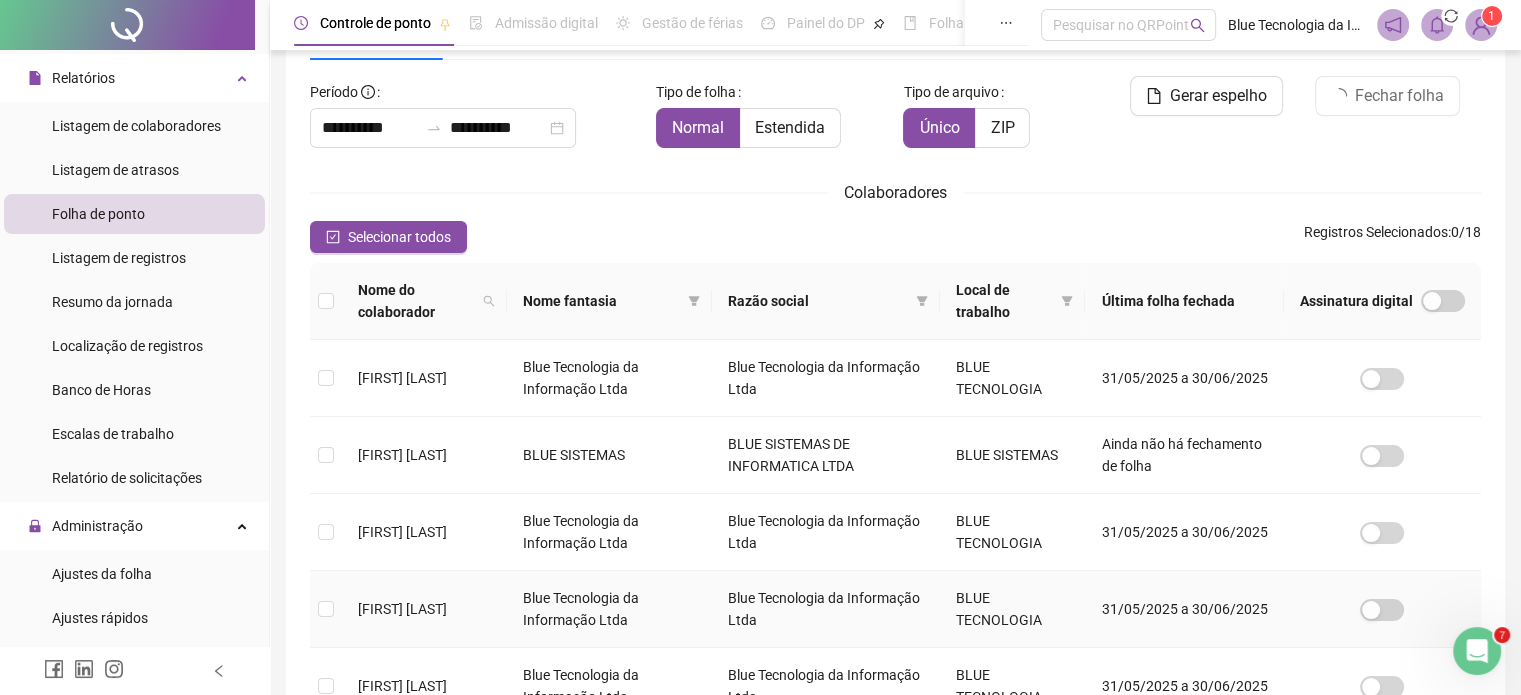 scroll, scrollTop: 100, scrollLeft: 0, axis: vertical 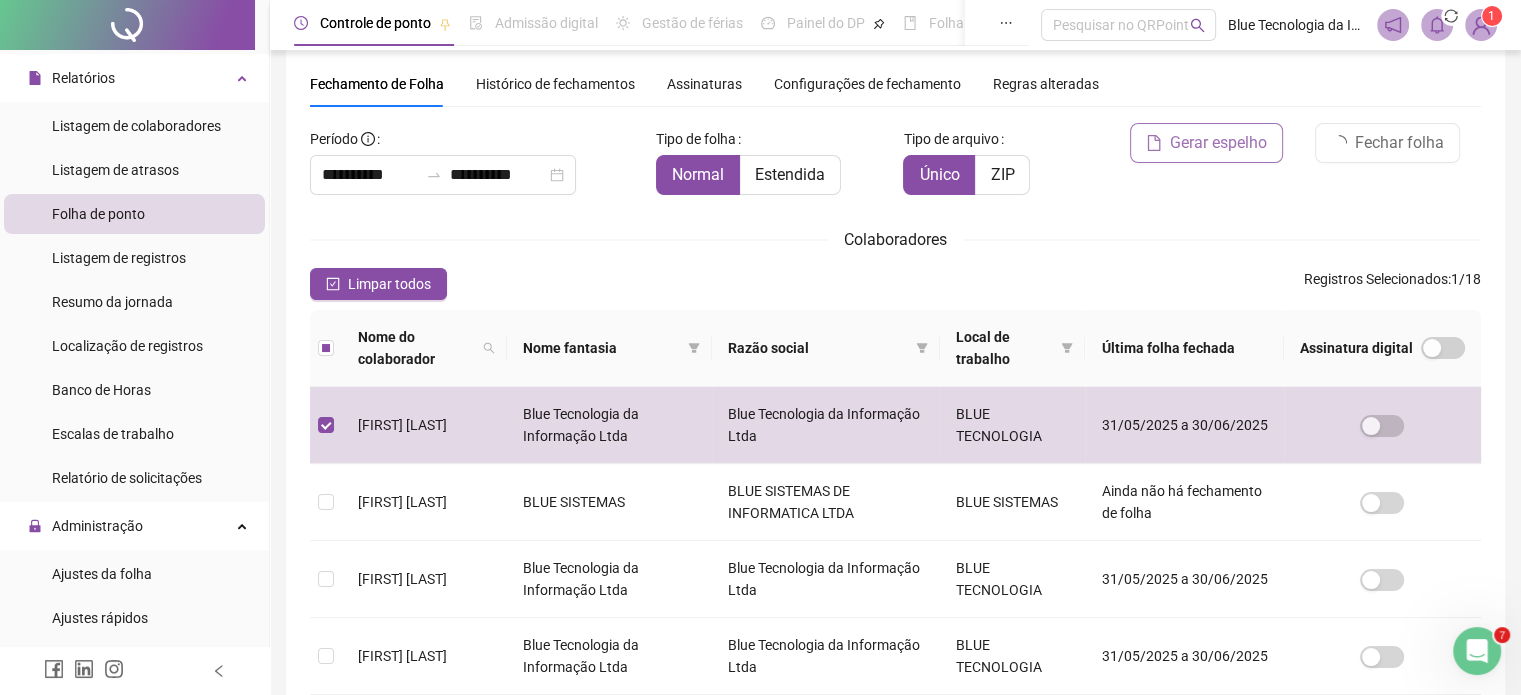 click on "Gerar espelho" at bounding box center [1206, 143] 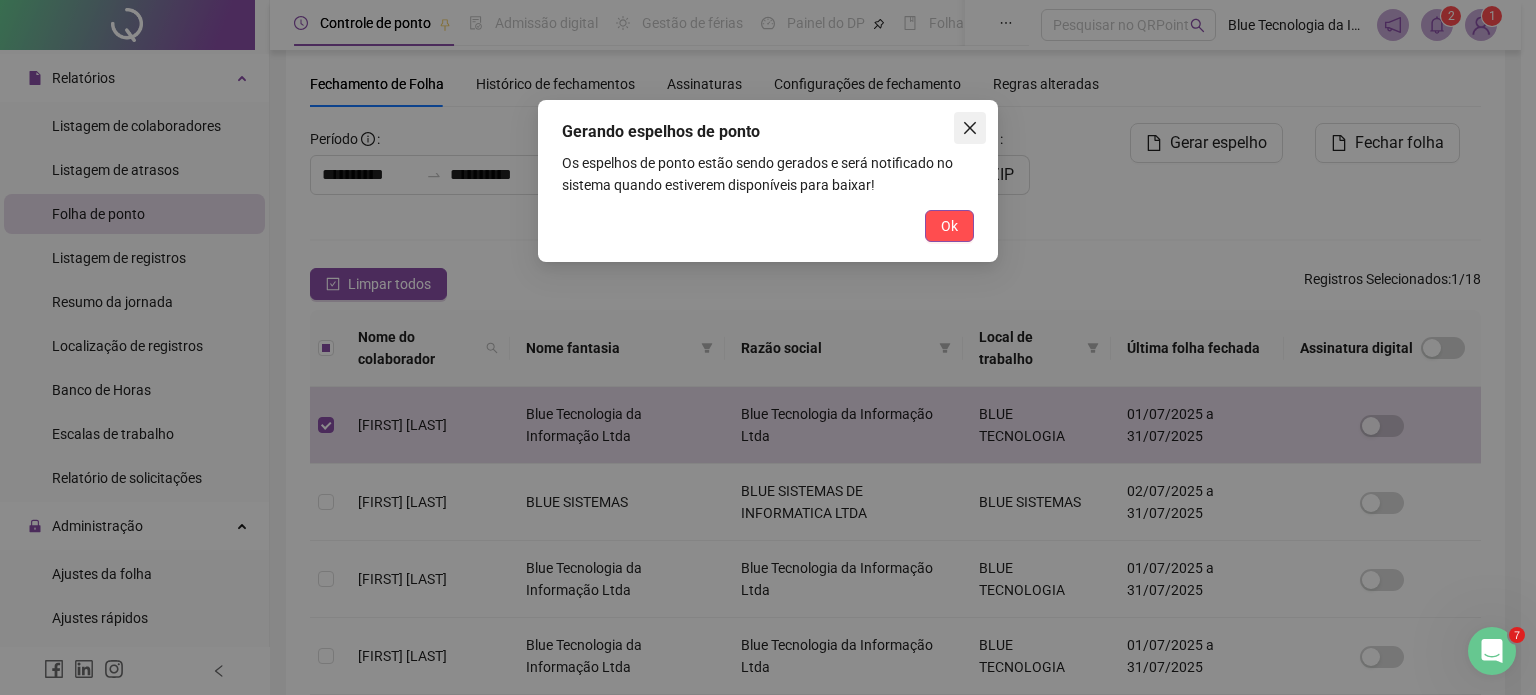 click 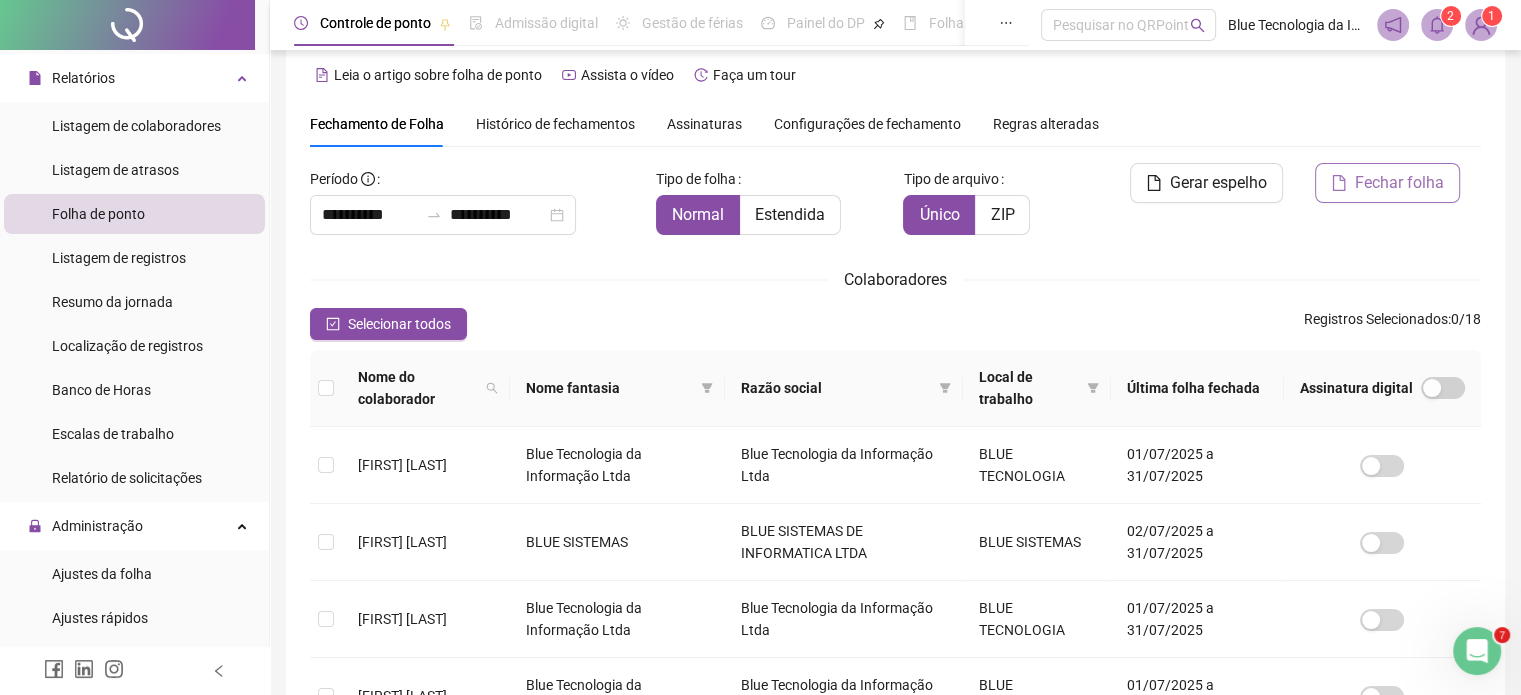 scroll, scrollTop: 0, scrollLeft: 0, axis: both 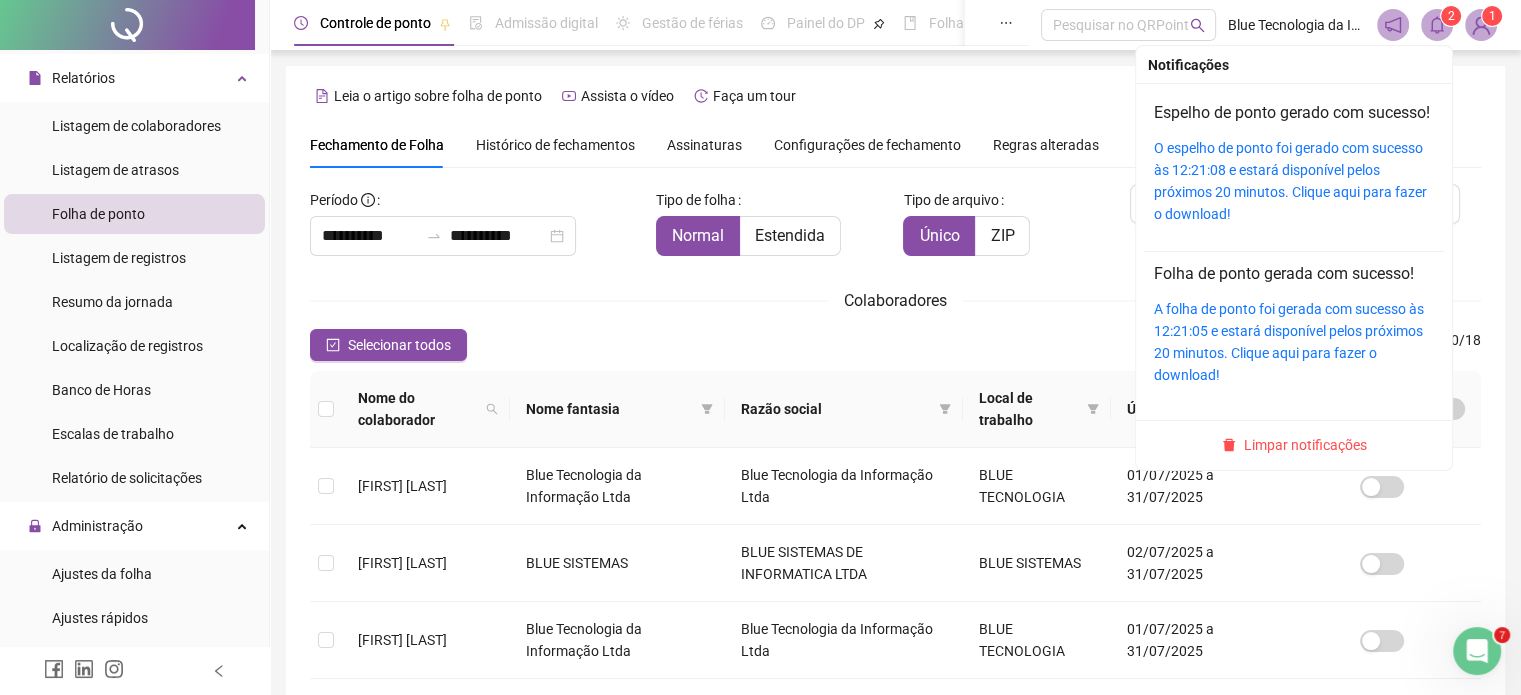 click 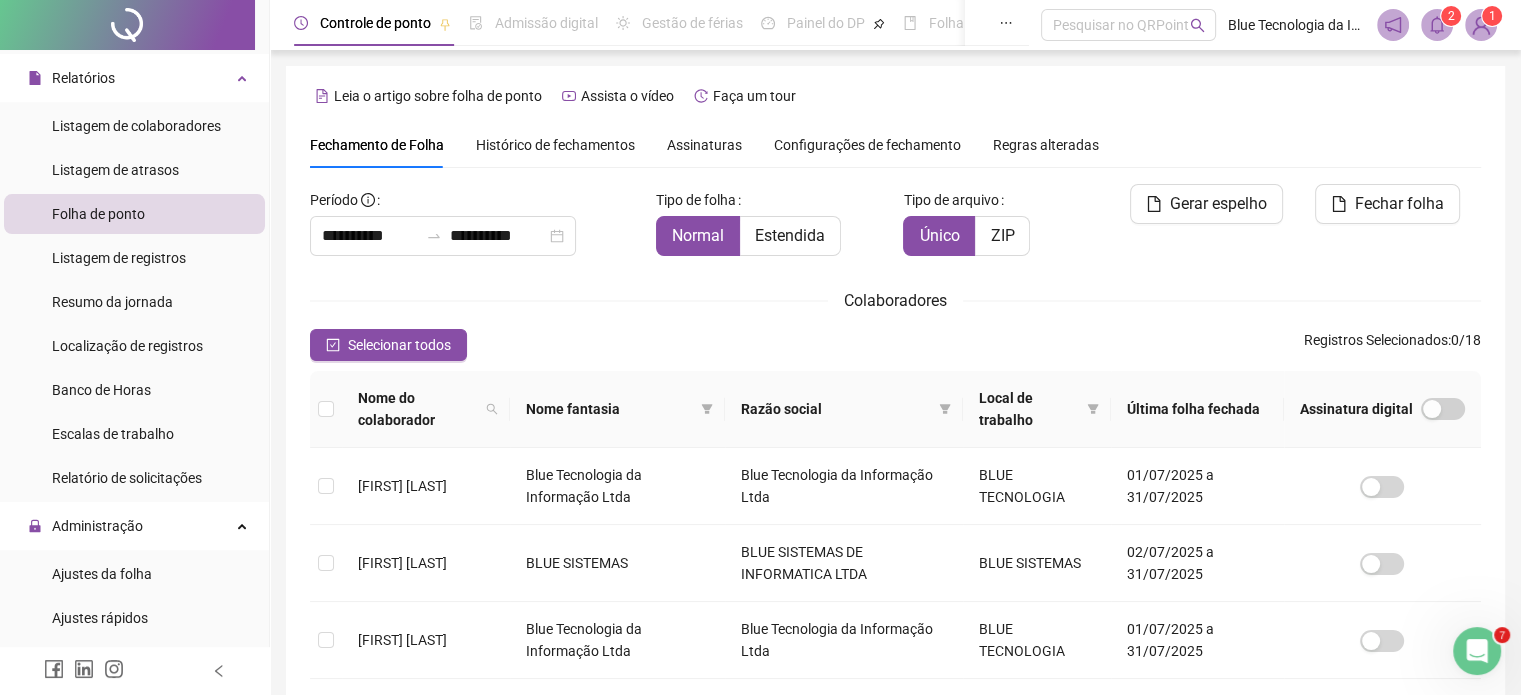 click on "**********" at bounding box center [895, 686] 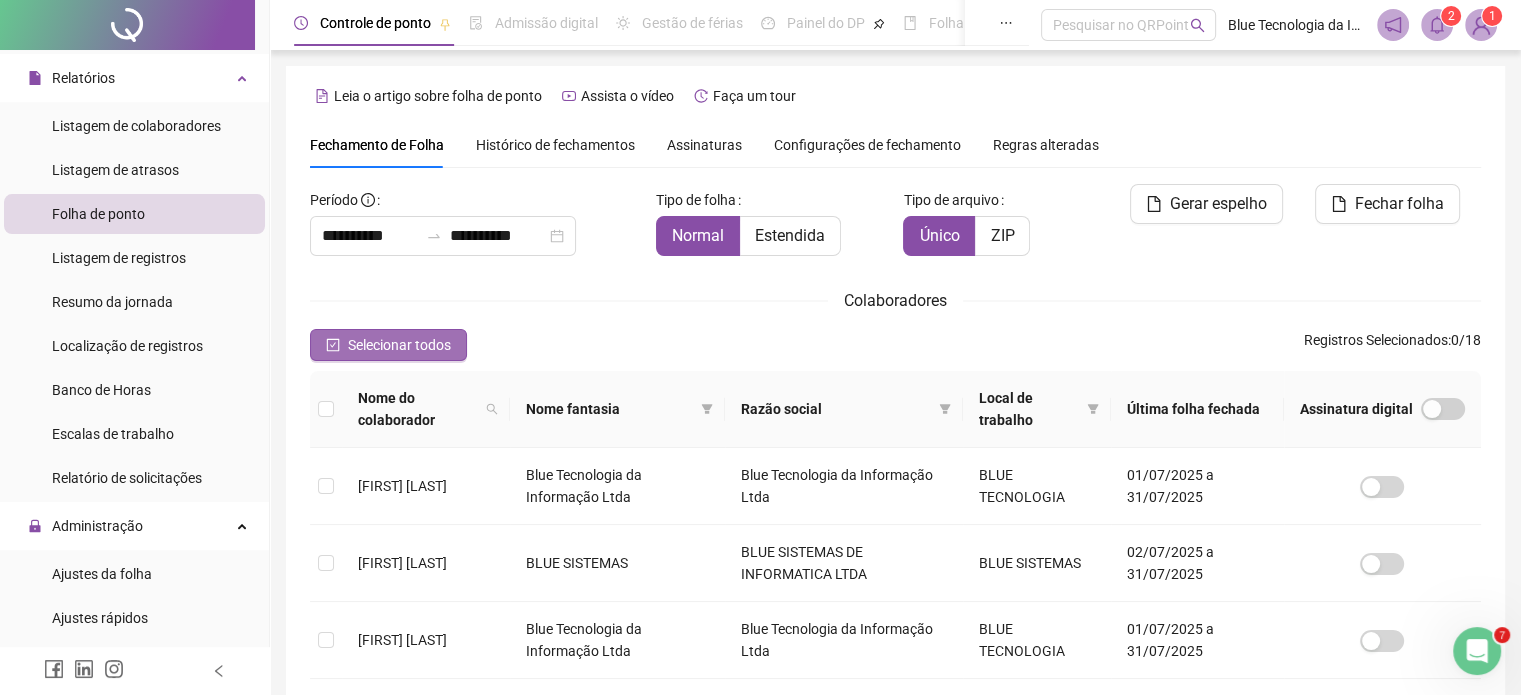 click 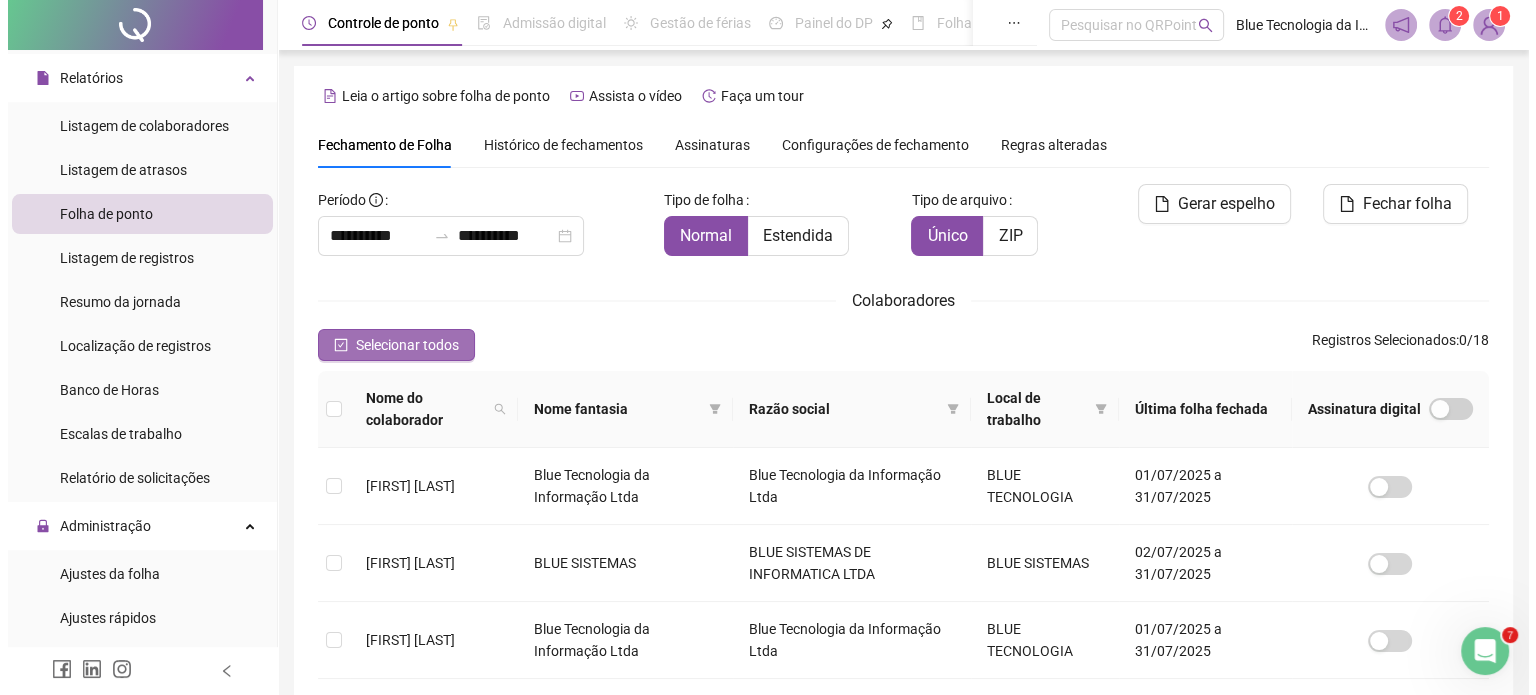 scroll, scrollTop: 61, scrollLeft: 0, axis: vertical 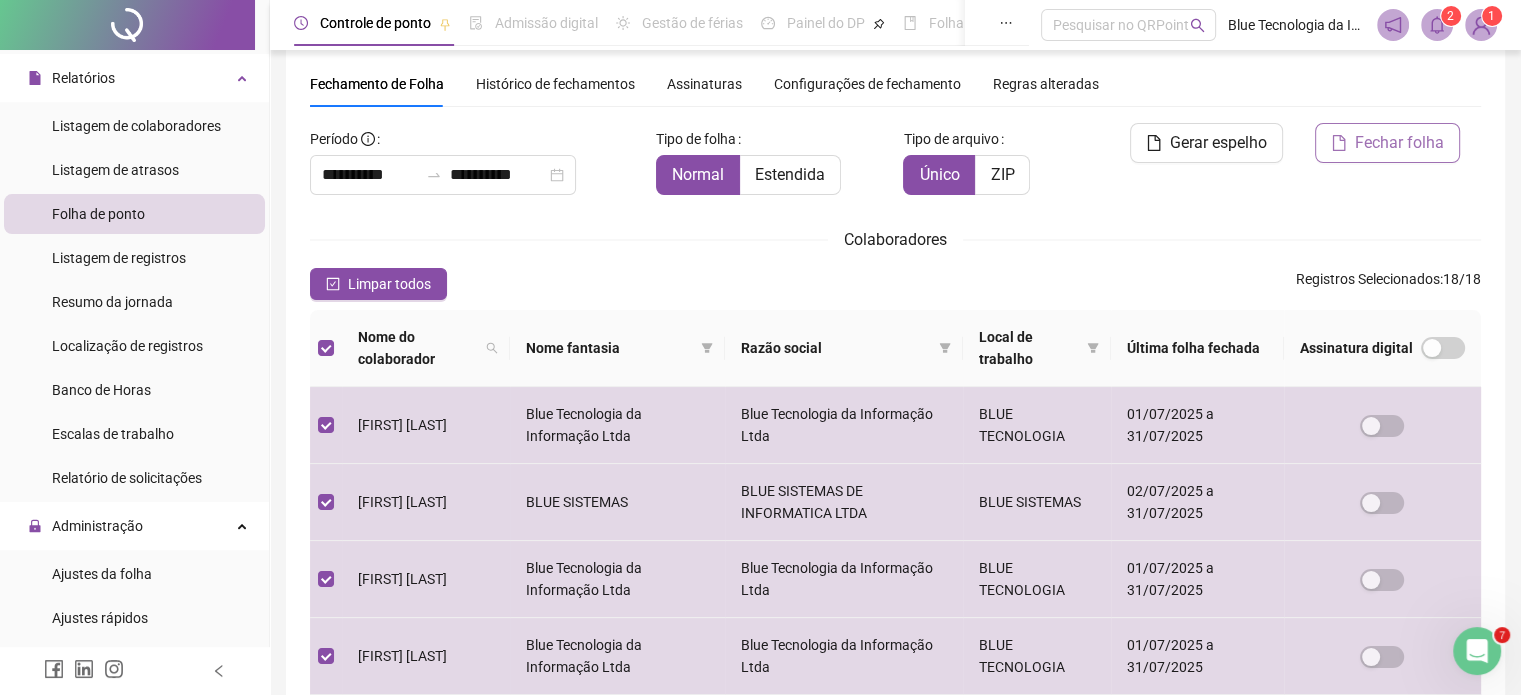 click on "Fechar folha" at bounding box center (1399, 143) 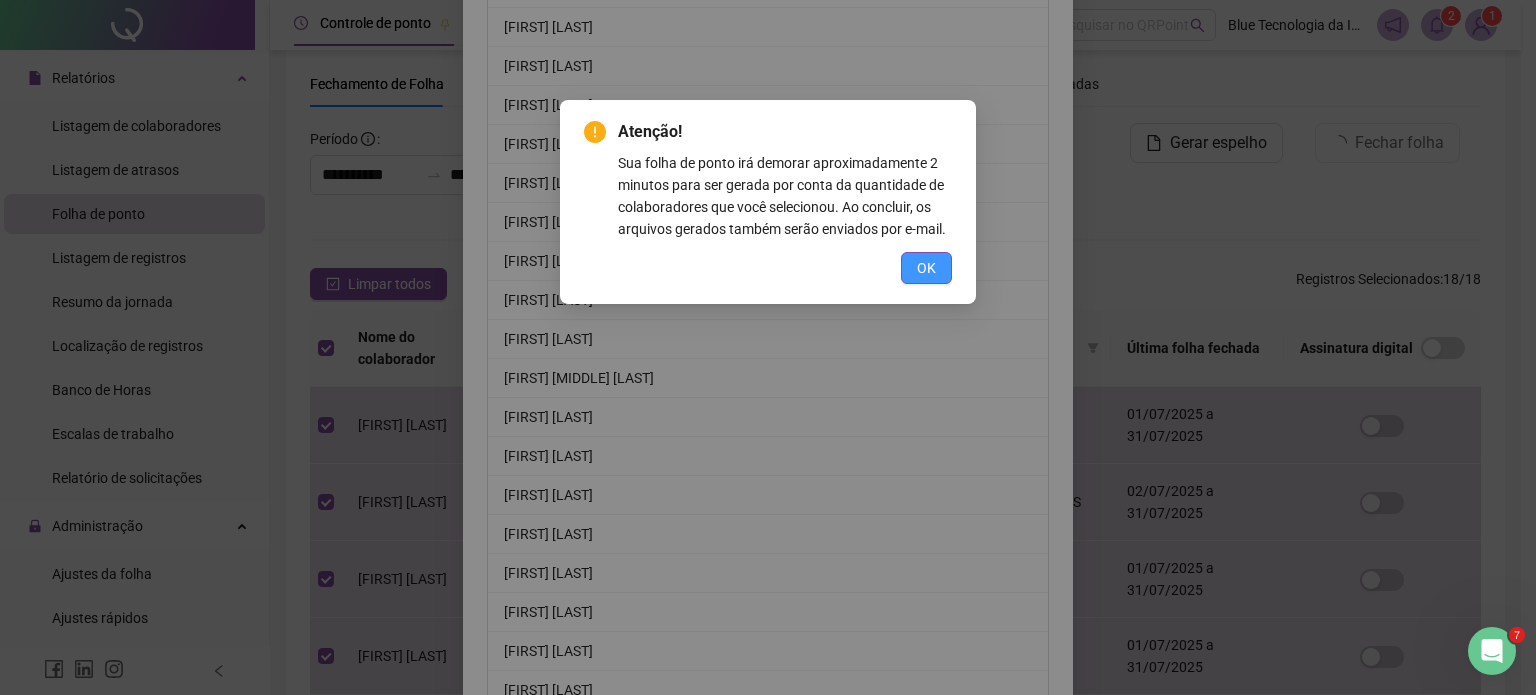 click on "OK" at bounding box center (926, 268) 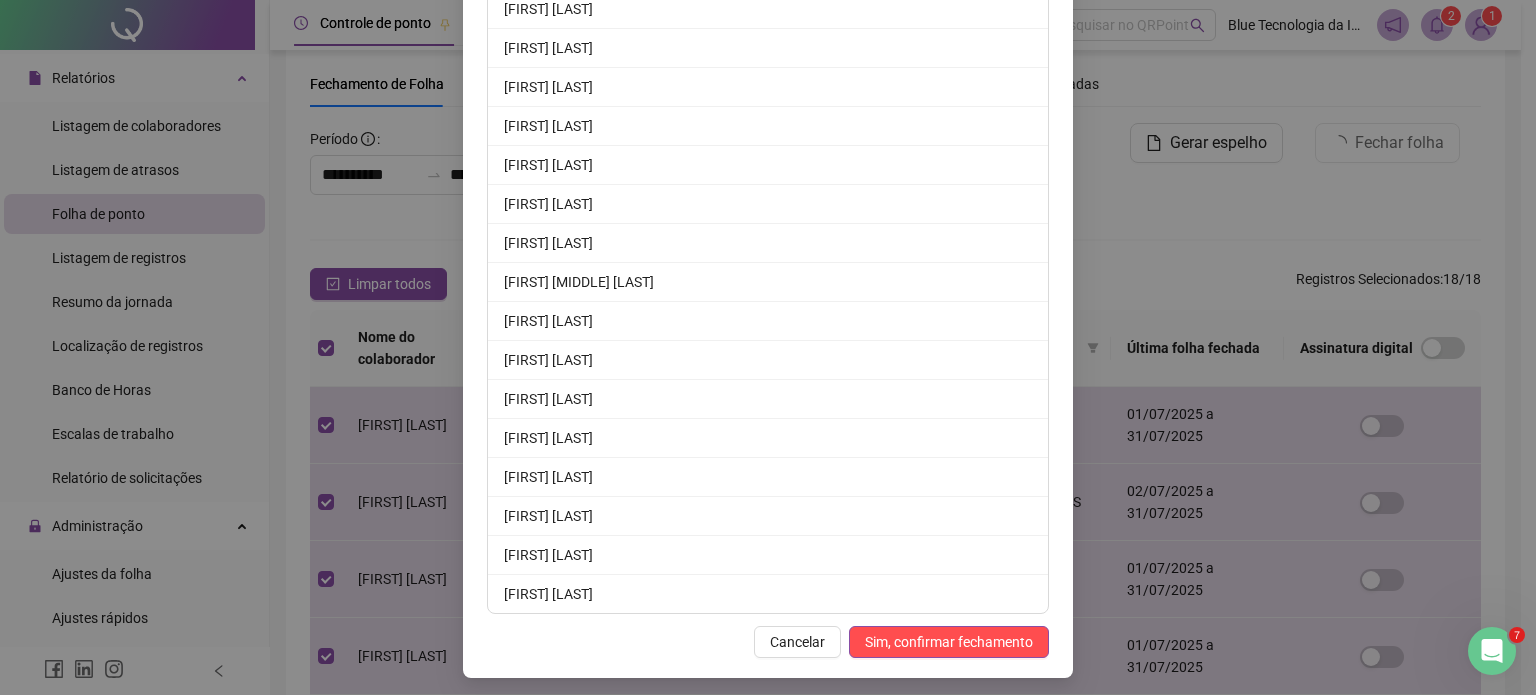 scroll, scrollTop: 479, scrollLeft: 0, axis: vertical 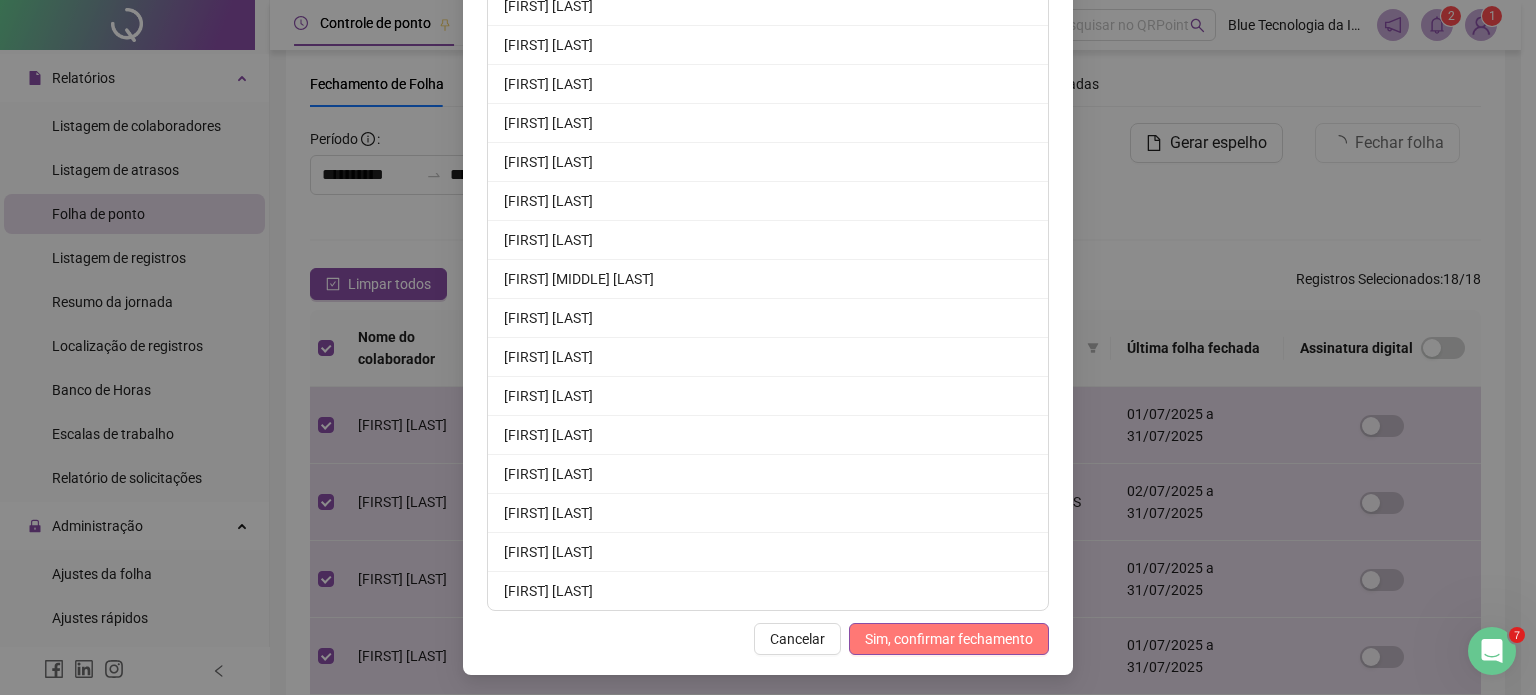 click on "Sim, confirmar fechamento" at bounding box center (949, 639) 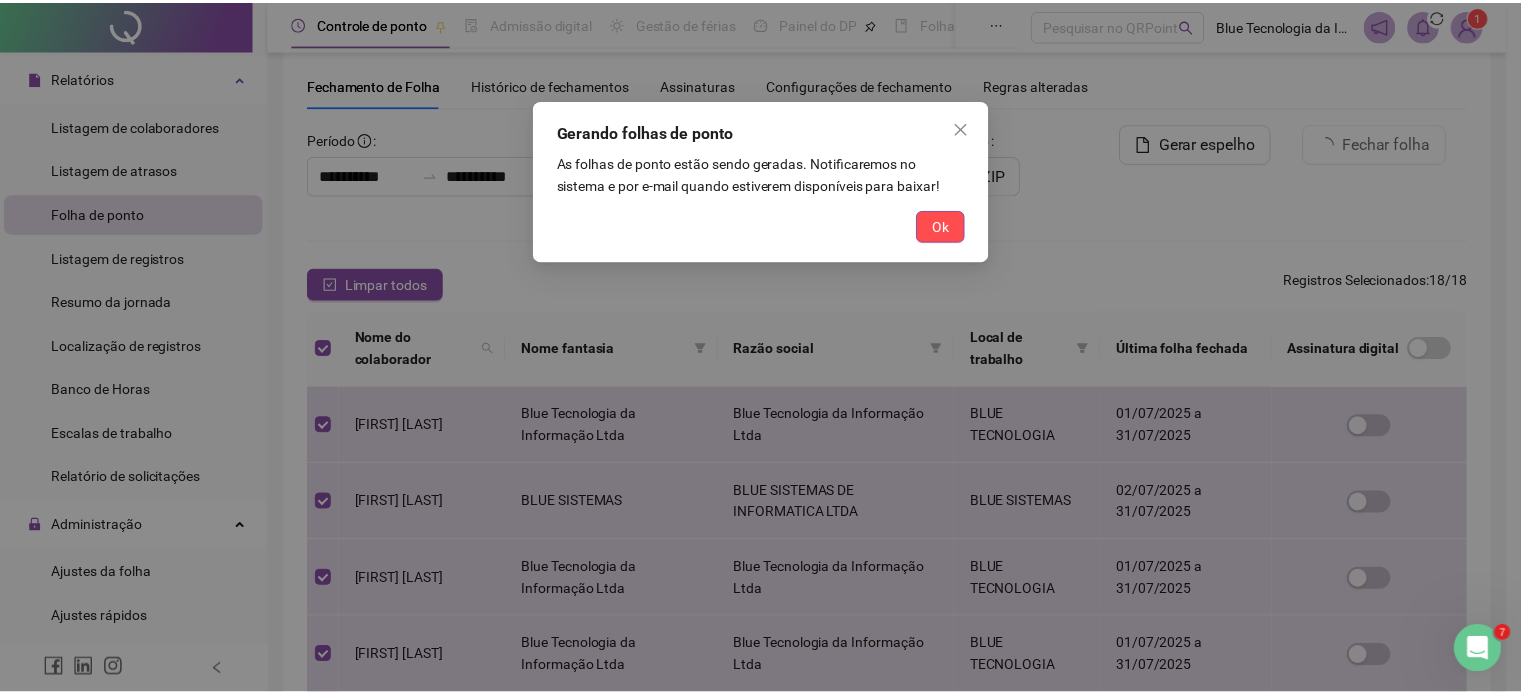 scroll, scrollTop: 380, scrollLeft: 0, axis: vertical 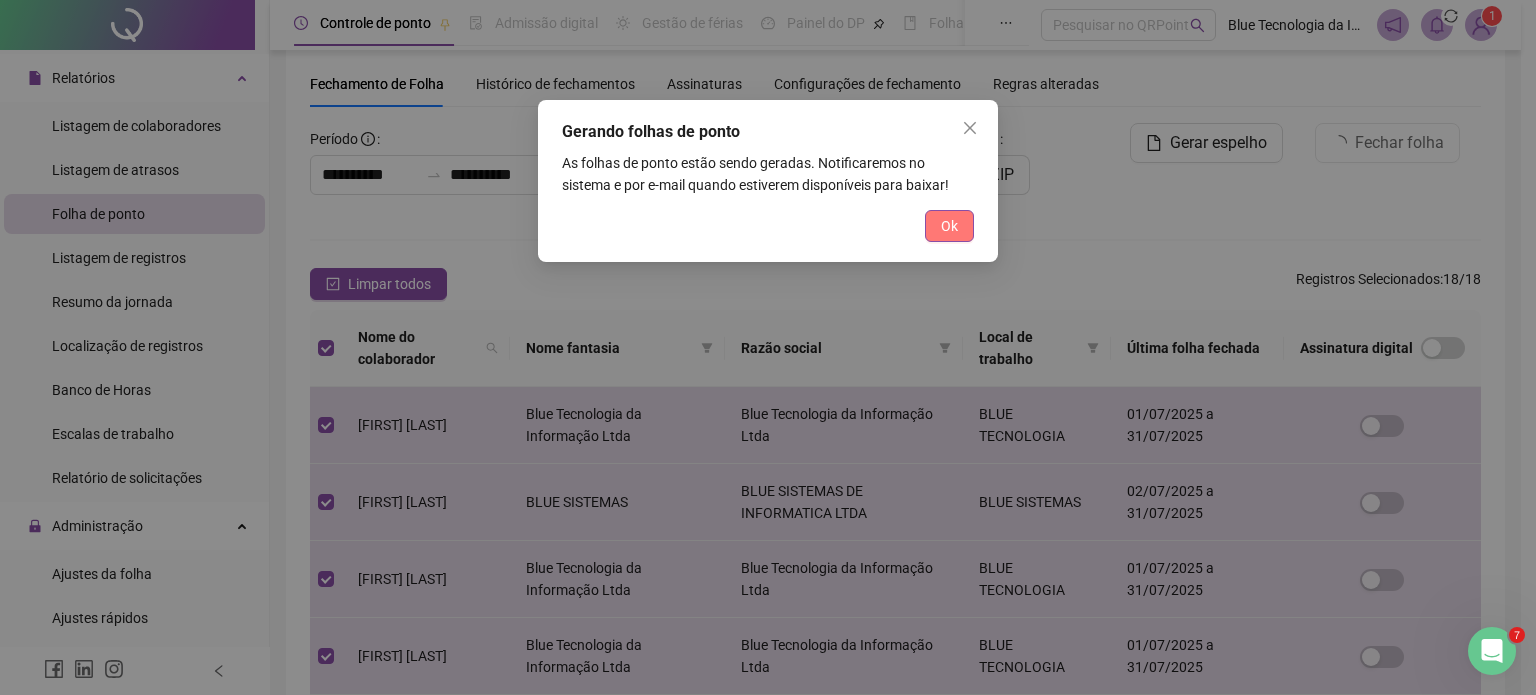 click on "Ok" at bounding box center [949, 226] 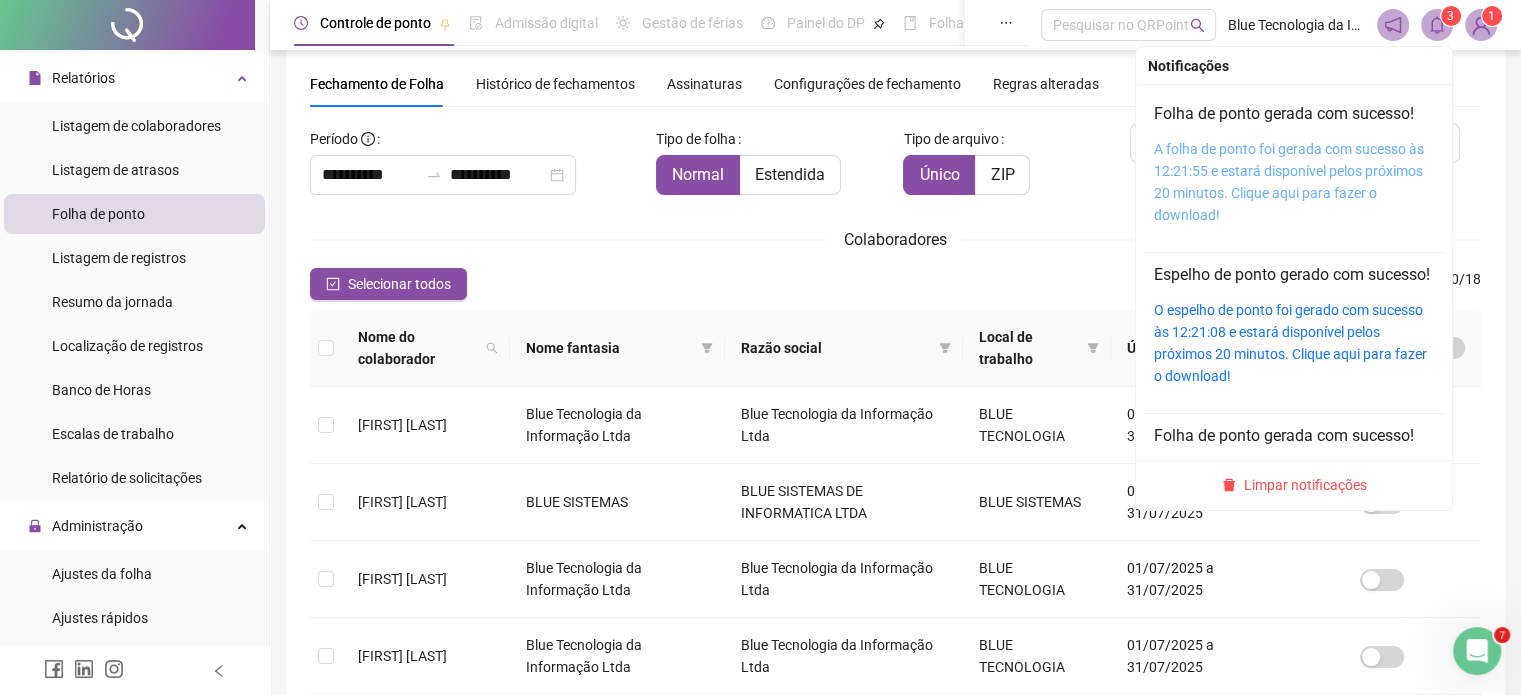 click on "A folha de ponto foi gerada com sucesso às 12:21:55 e estará disponível pelos próximos 20 minutos.
Clique aqui para fazer o download!" at bounding box center [1289, 182] 